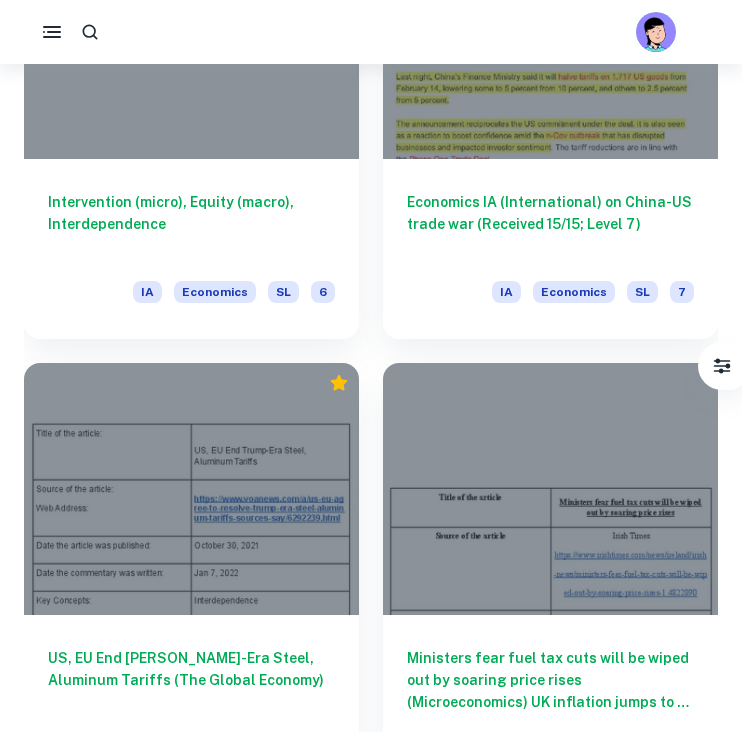 scroll, scrollTop: 4706, scrollLeft: 0, axis: vertical 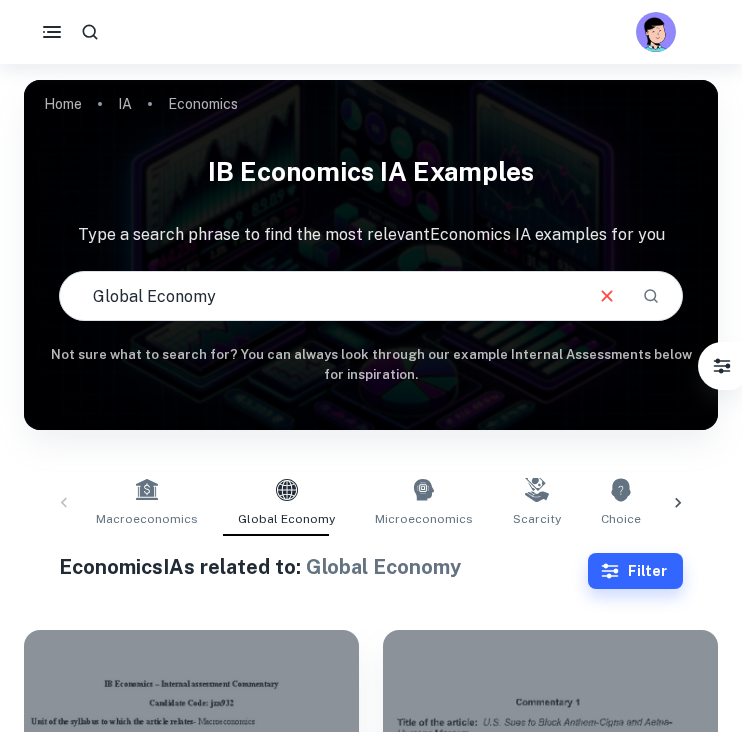 click on "Global Economy" at bounding box center (320, 296) 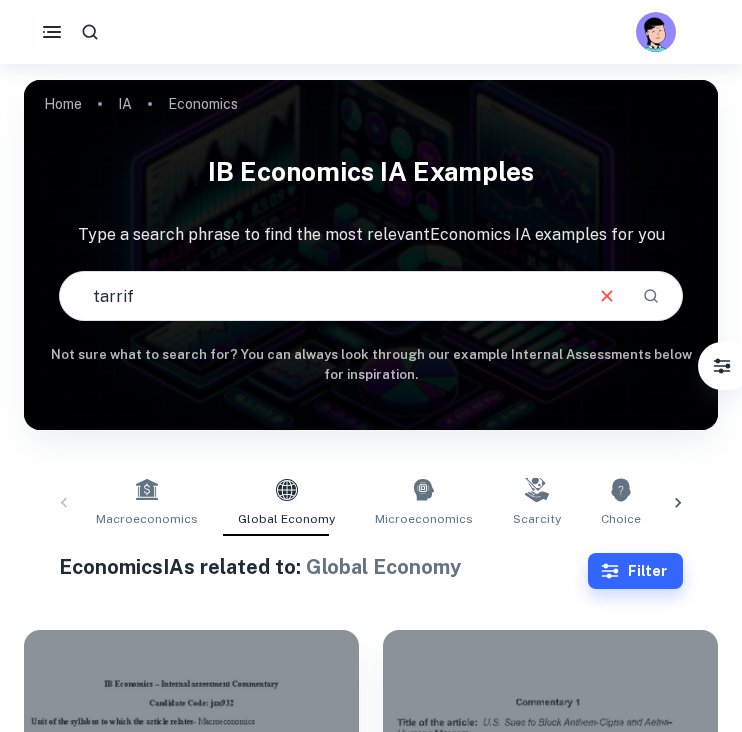 type on "tarrif" 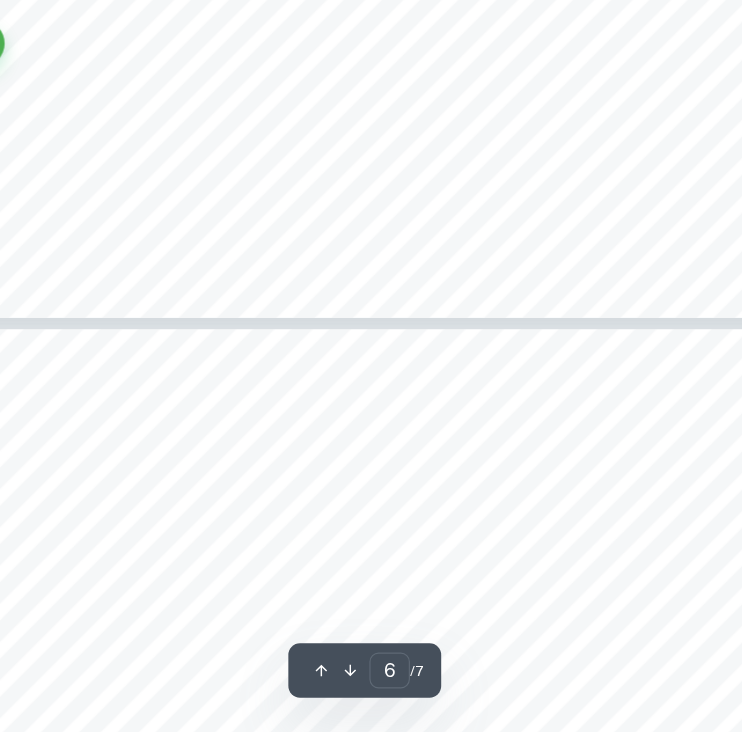 scroll, scrollTop: 6014, scrollLeft: 0, axis: vertical 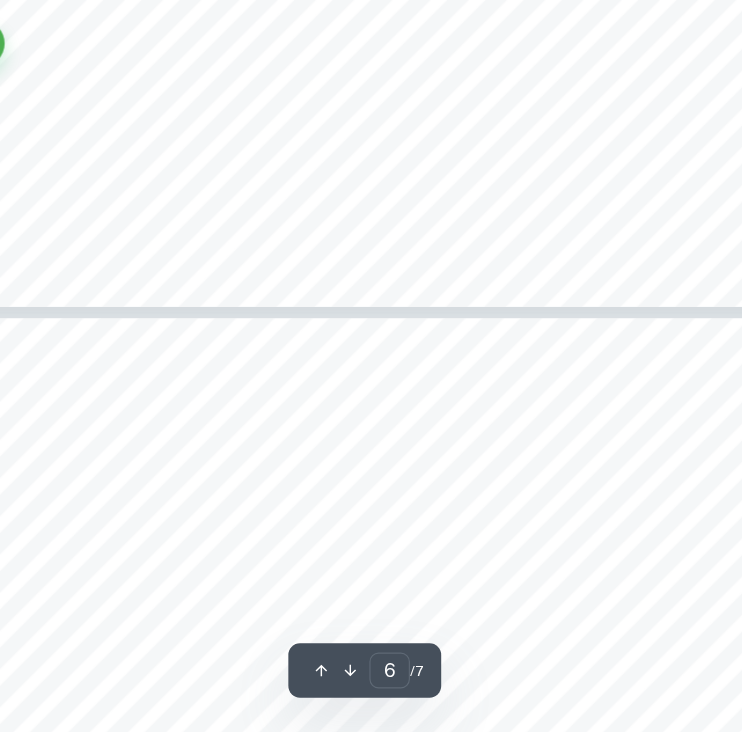 type on "7" 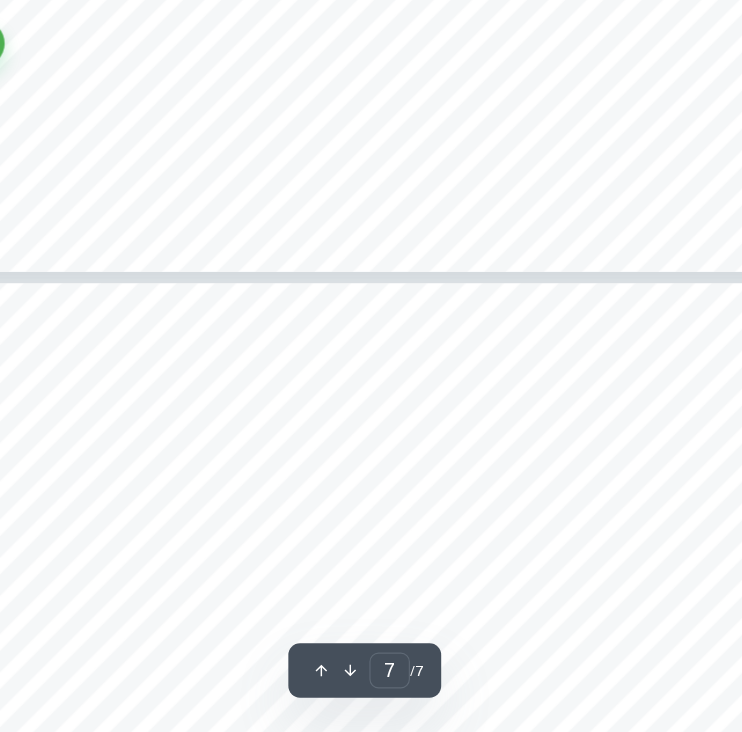 scroll, scrollTop: 6062, scrollLeft: 0, axis: vertical 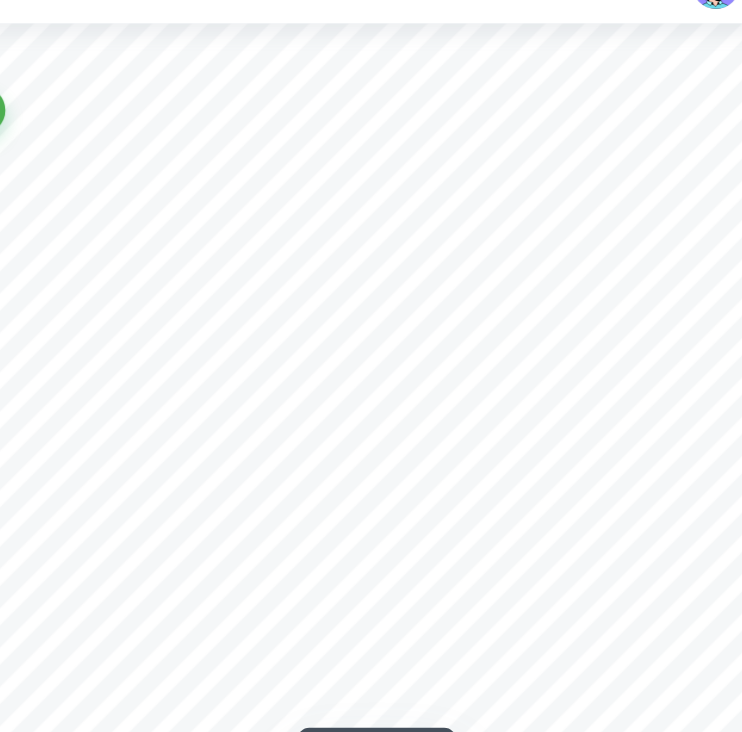 click on "5 Despite the fact that imposition of tariffs increased revenue of domestic producers and tax revenue for the government, other producers from the secondary and tertiary sectors, which are dependent on the use of steel, had to face higher prices, thus costs of their own production increased as well. Therefore, during G20 summit, Biden reached an agreement with the EU to reduce the tariffs to the previous level. This would promote and increase trade of steel and aluminium between EU and US. This will lead to lower prices and as Biden declared this could help to combat global climate crises and achieve climate neutrality. This reduction can be seen in Figure 1. There will be a downward shift of world supply curve from S(world+tariff1+tariff2) back to S(world+tariff), resulting in lower price. Furthermore, reduction of tariffs will lead to less domestically produced steel and more imported steel. Quantity Q1Q2 will be now produced by more efficient EU producers, production of domestic producers will decrease" at bounding box center (371, 497) 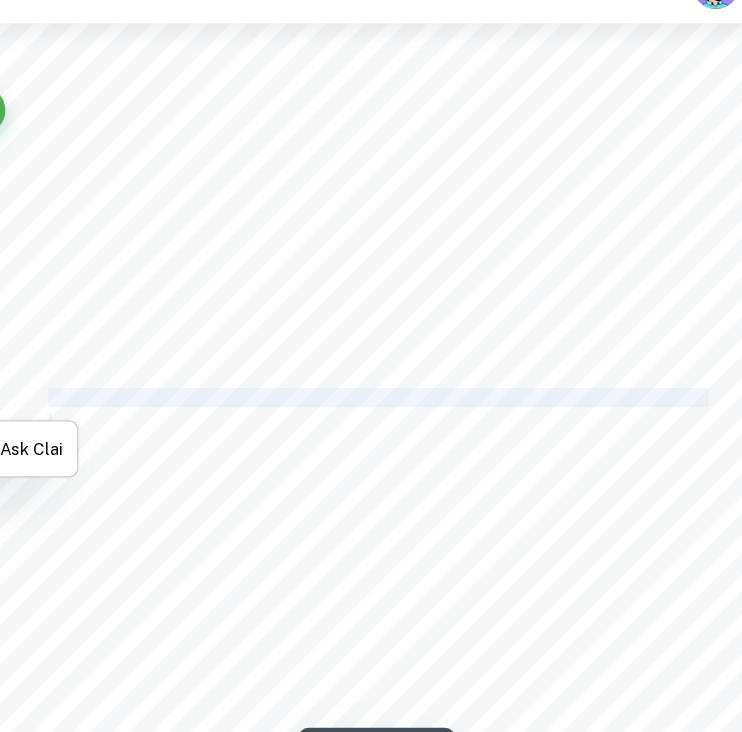click on "5 Despite the fact that imposition of tariffs increased revenue of domestic producers and tax revenue for the government, other producers from the secondary and tertiary sectors, which are dependent on the use of steel, had to face higher prices, thus costs of their own production increased as well. Therefore, during G20 summit, Biden reached an agreement with the EU to reduce the tariffs to the previous level. This would promote and increase trade of steel and aluminium between EU and US. This will lead to lower prices and as Biden declared this could help to combat global climate crises and achieve climate neutrality. This reduction can be seen in Figure 1. There will be a downward shift of world supply curve from S(world+tariff1+tariff2) back to S(world+tariff), resulting in lower price. Furthermore, reduction of tariffs will lead to less domestically produced steel and more imported steel. Quantity Q1Q2 will be now produced by more efficient EU producers, production of domestic producers will decrease" at bounding box center (371, 497) 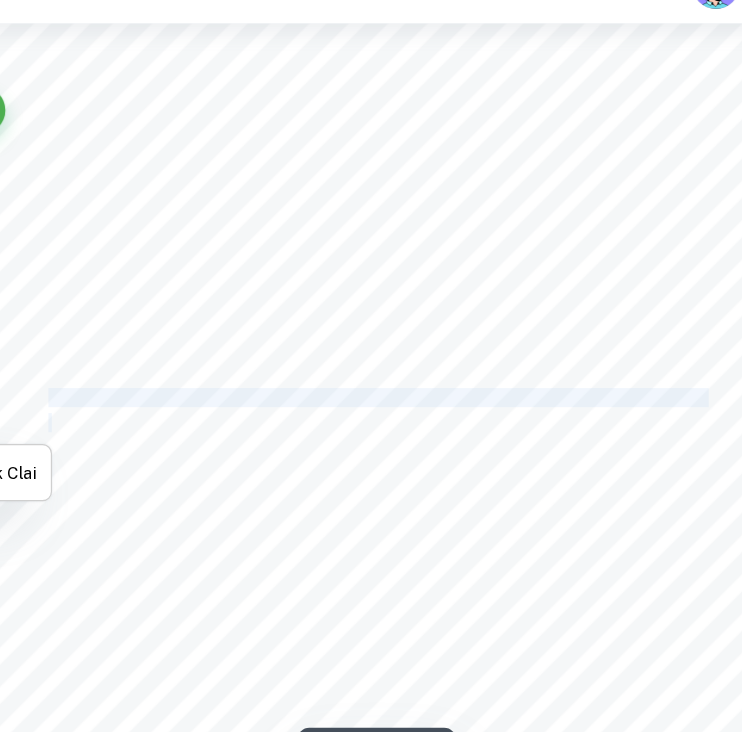 click on "5 Despite the fact that imposition of tariffs increased revenue of domestic producers and tax revenue for the government, other producers from the secondary and tertiary sectors, which are dependent on the use of steel, had to face higher prices, thus costs of their own production increased as well. Therefore, during G20 summit, Biden reached an agreement with the EU to reduce the tariffs to the previous level. This would promote and increase trade of steel and aluminium between EU and US. This will lead to lower prices and as Biden declared this could help to combat global climate crises and achieve climate neutrality. This reduction can be seen in Figure 1. There will be a downward shift of world supply curve from S(world+tariff1+tariff2) back to S(world+tariff), resulting in lower price. Furthermore, reduction of tariffs will lead to less domestically produced steel and more imported steel. Quantity Q1Q2 will be now produced by more efficient EU producers, production of domestic producers will decrease" at bounding box center (371, 497) 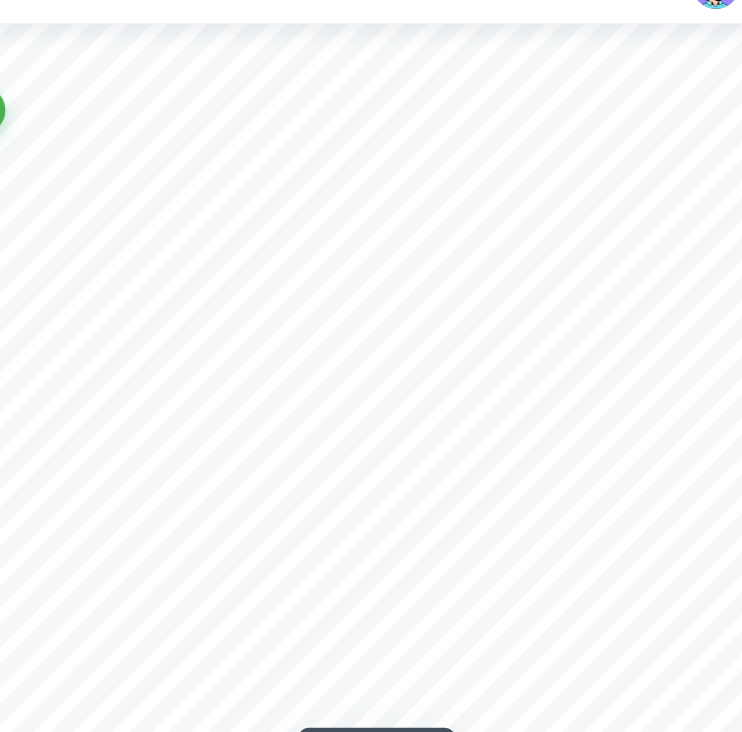 click on "5 Despite the fact that imposition of tariffs increased revenue of domestic producers and tax revenue for the government, other producers from the secondary and tertiary sectors, which are dependent on the use of steel, had to face higher prices, thus costs of their own production increased as well. Therefore, during G20 summit, Biden reached an agreement with the EU to reduce the tariffs to the previous level. This would promote and increase trade of steel and aluminium between EU and US. This will lead to lower prices and as Biden declared this could help to combat global climate crises and achieve climate neutrality. This reduction can be seen in Figure 1. There will be a downward shift of world supply curve from S(world+tariff1+tariff2) back to S(world+tariff), resulting in lower price. Furthermore, reduction of tariffs will lead to less domestically produced steel and more imported steel. Quantity Q1Q2 will be now produced by more efficient EU producers, production of domestic producers will decrease" at bounding box center [371, 497] 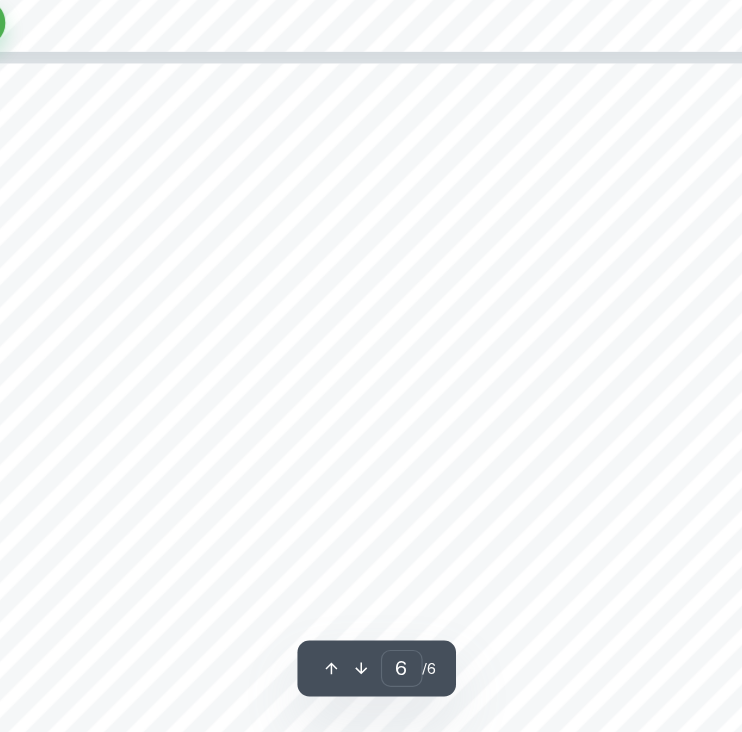 scroll, scrollTop: 5186, scrollLeft: 0, axis: vertical 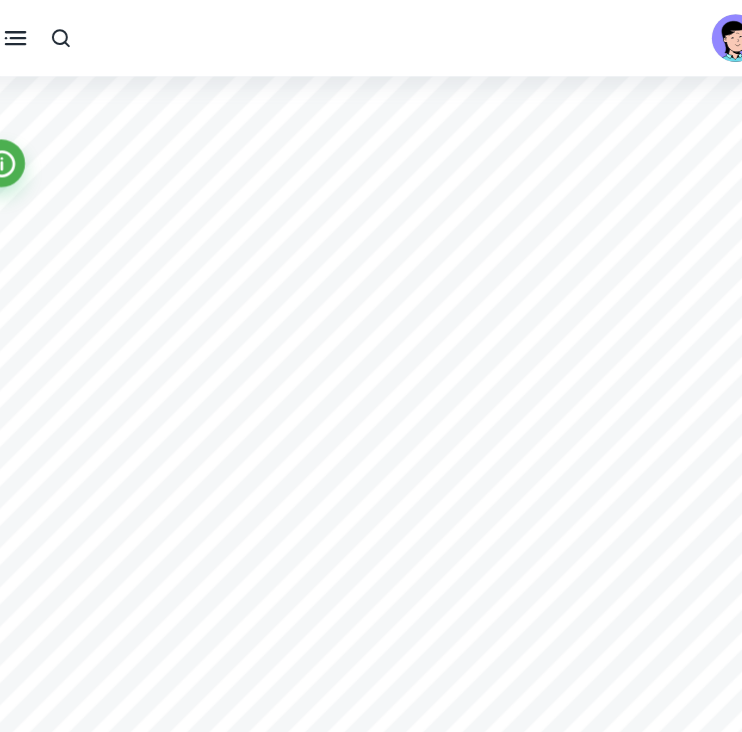 type on "1" 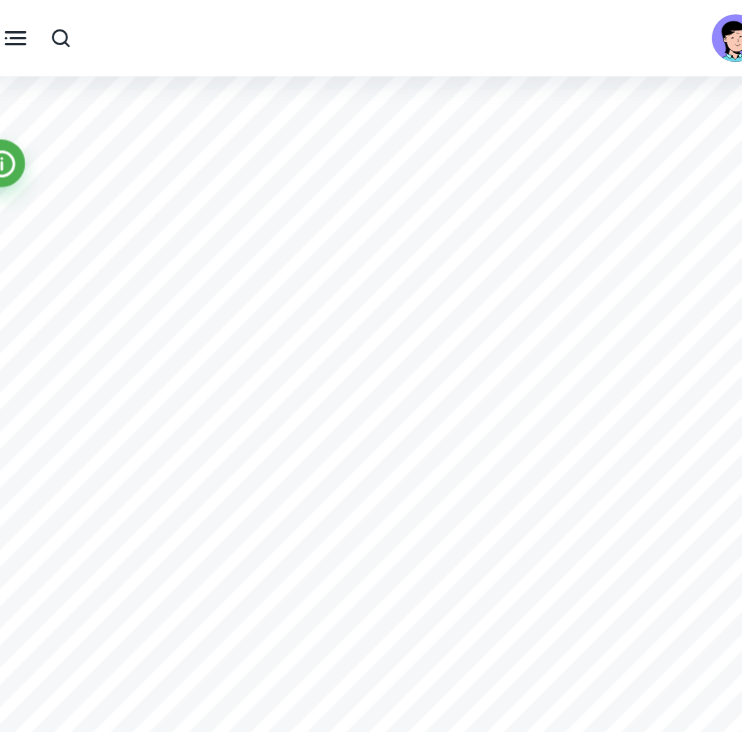 scroll, scrollTop: 0, scrollLeft: 0, axis: both 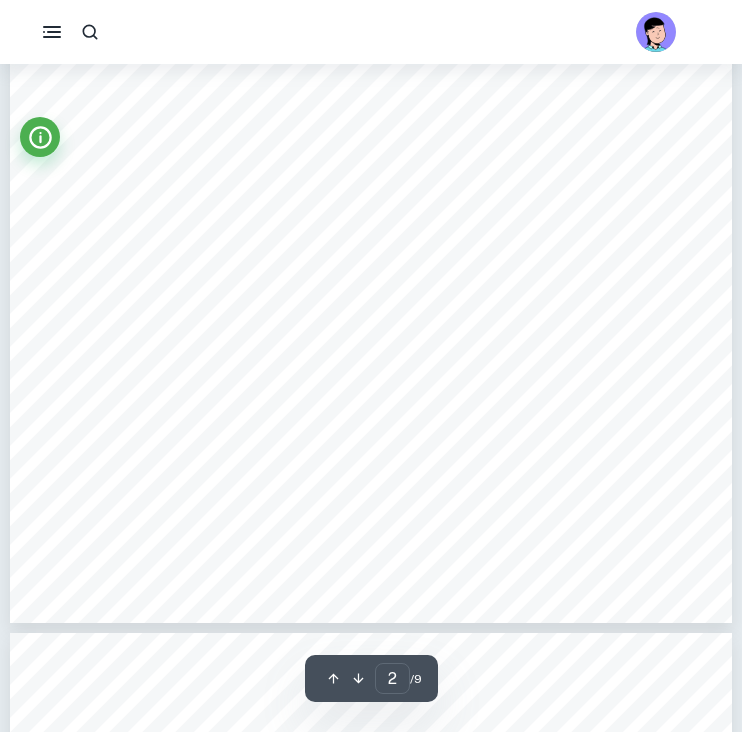 click at bounding box center [371, 113] 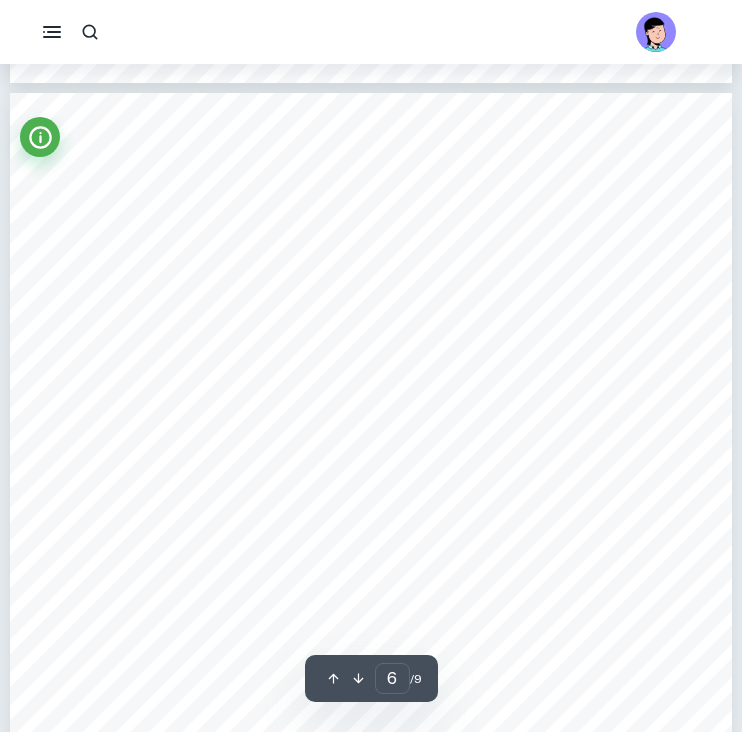 type on "5" 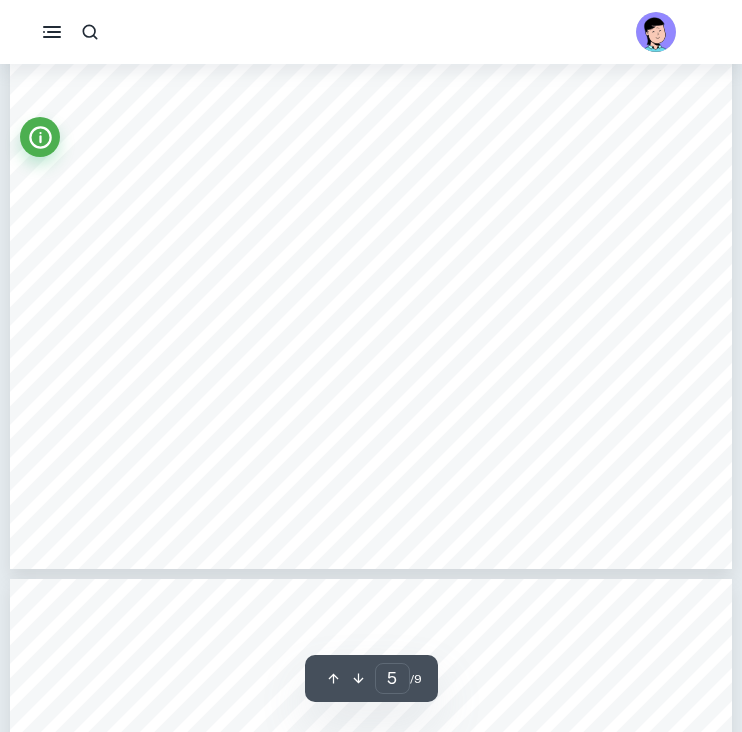 scroll, scrollTop: 4785, scrollLeft: 0, axis: vertical 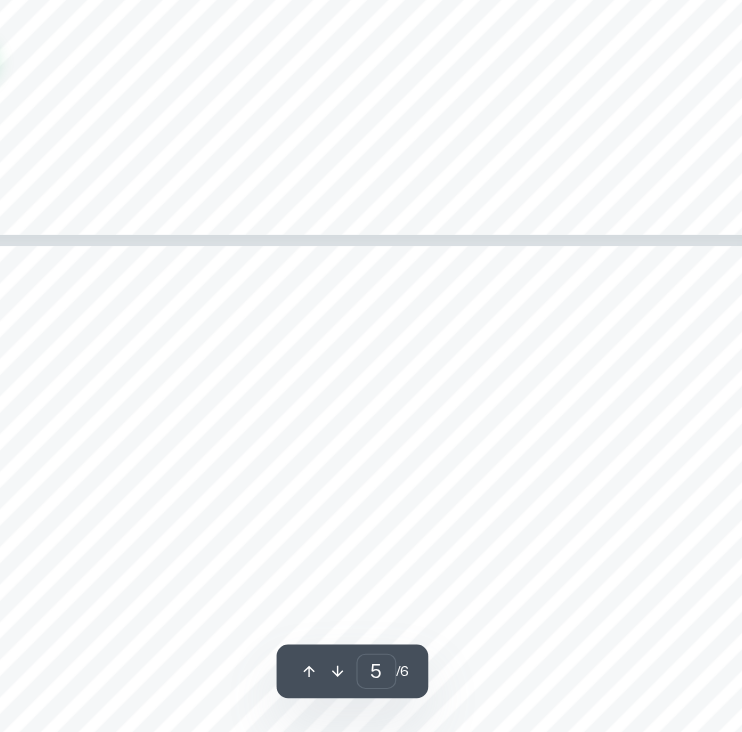 type on "6" 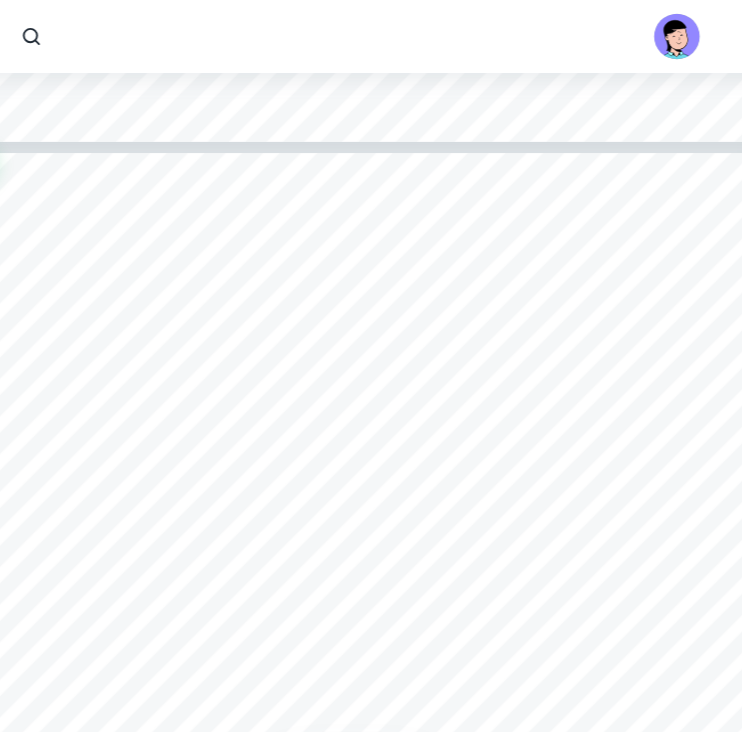 scroll, scrollTop: 5200, scrollLeft: 0, axis: vertical 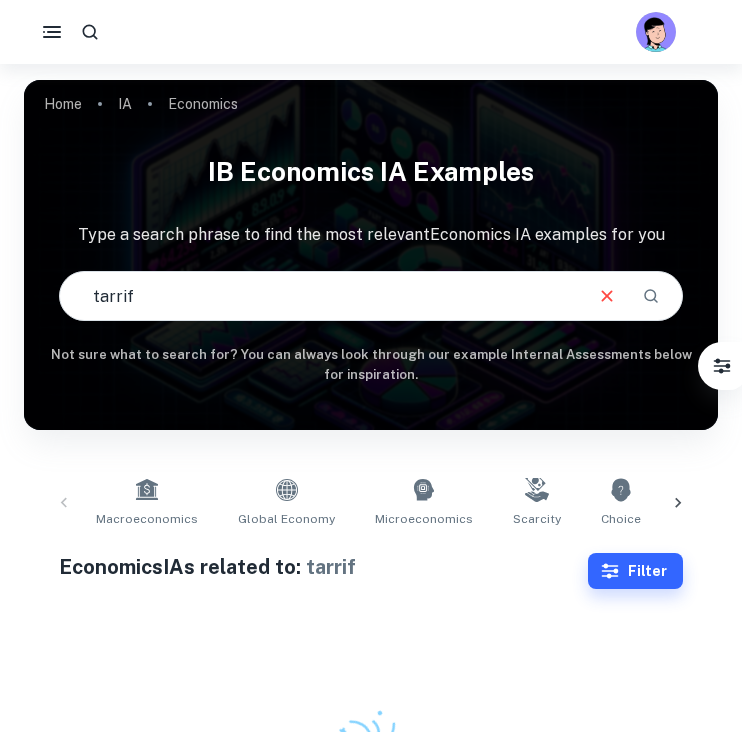 click on "tarrif" at bounding box center (320, 296) 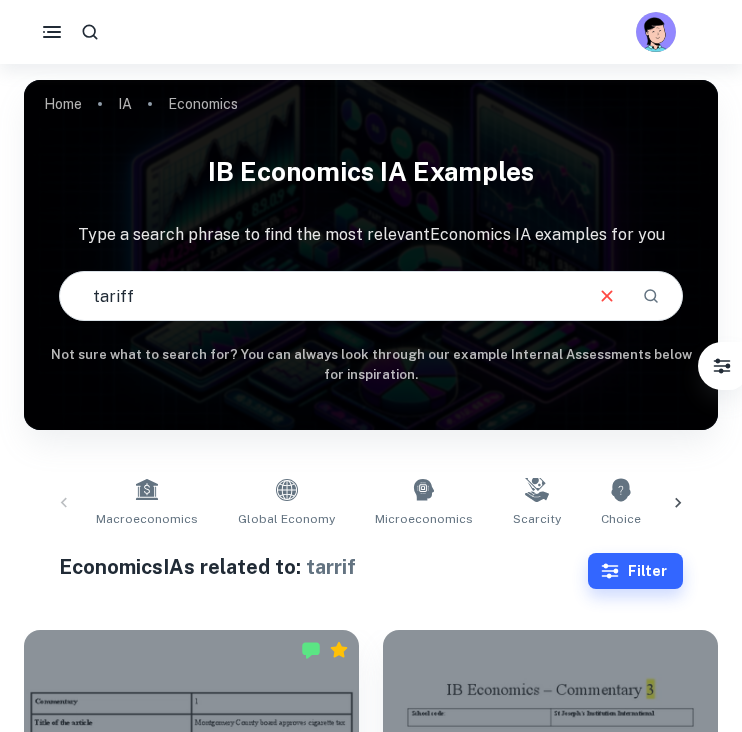 type on "tariff" 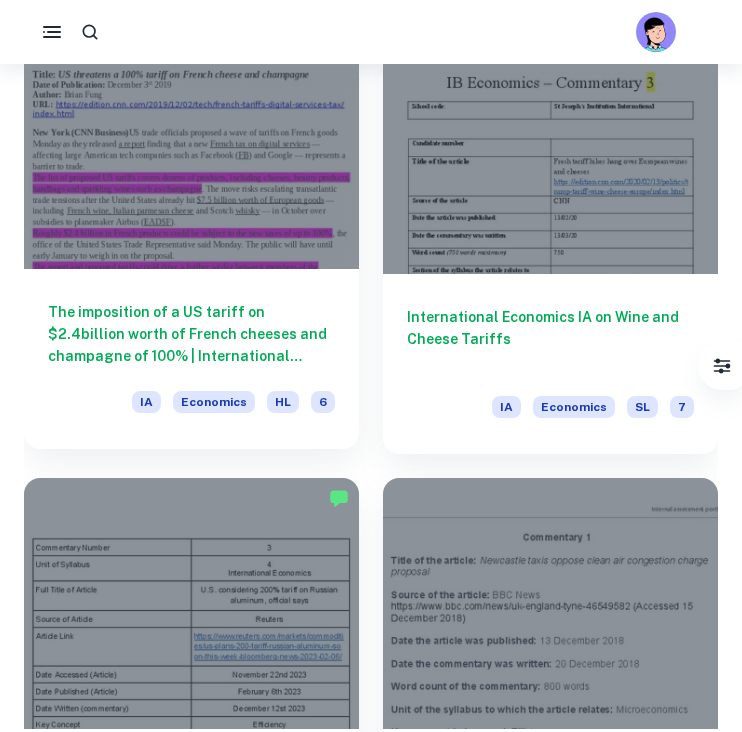 scroll, scrollTop: 1516, scrollLeft: 0, axis: vertical 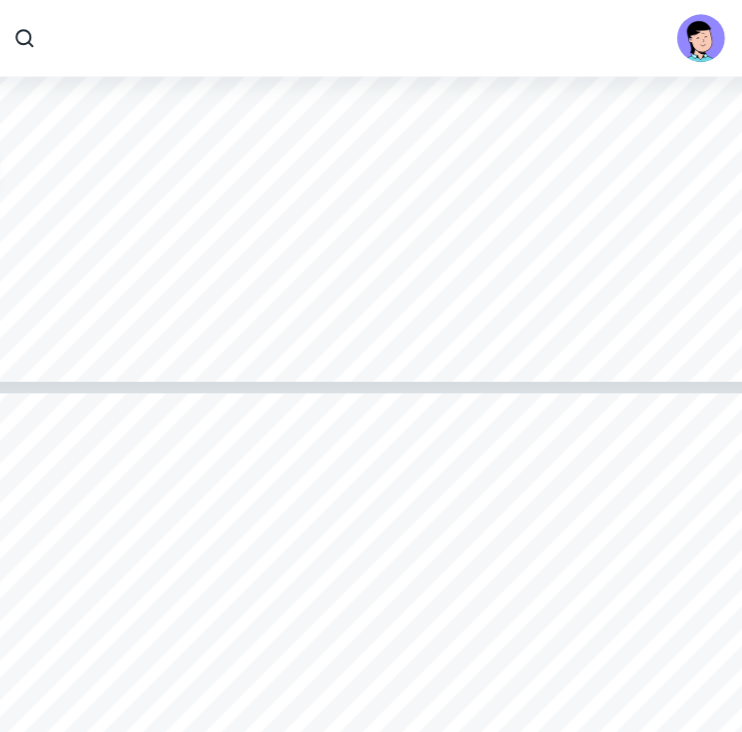 type on "4" 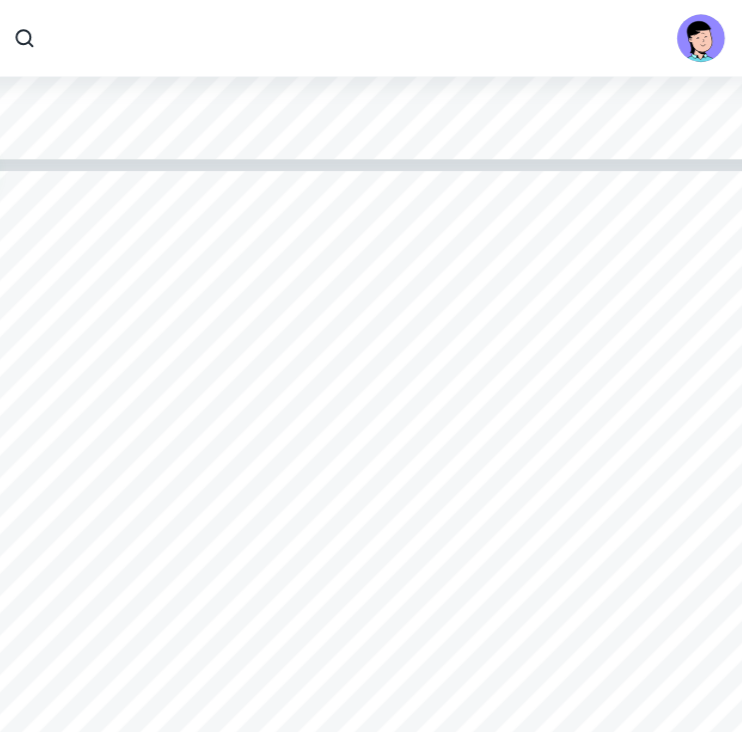 scroll, scrollTop: 2742, scrollLeft: 0, axis: vertical 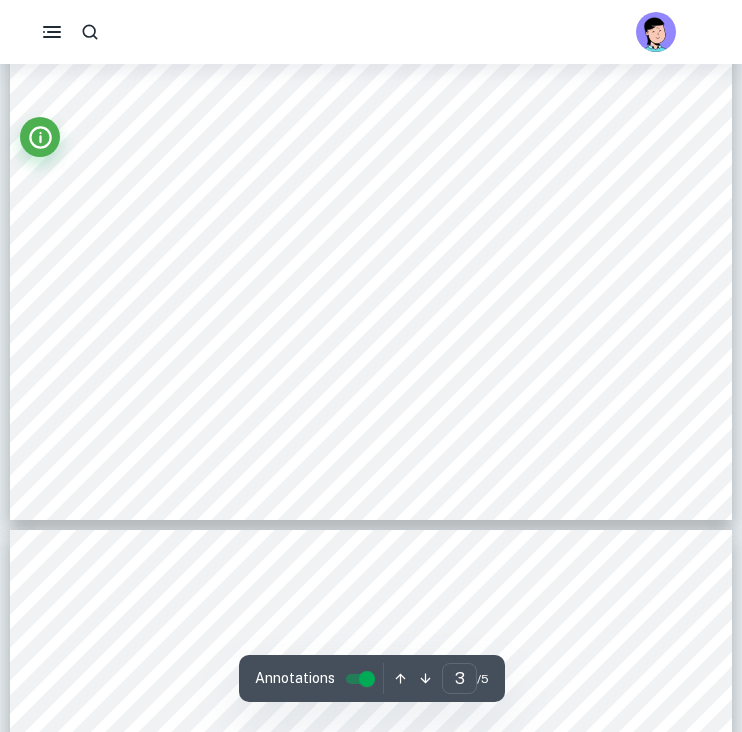 type on "4" 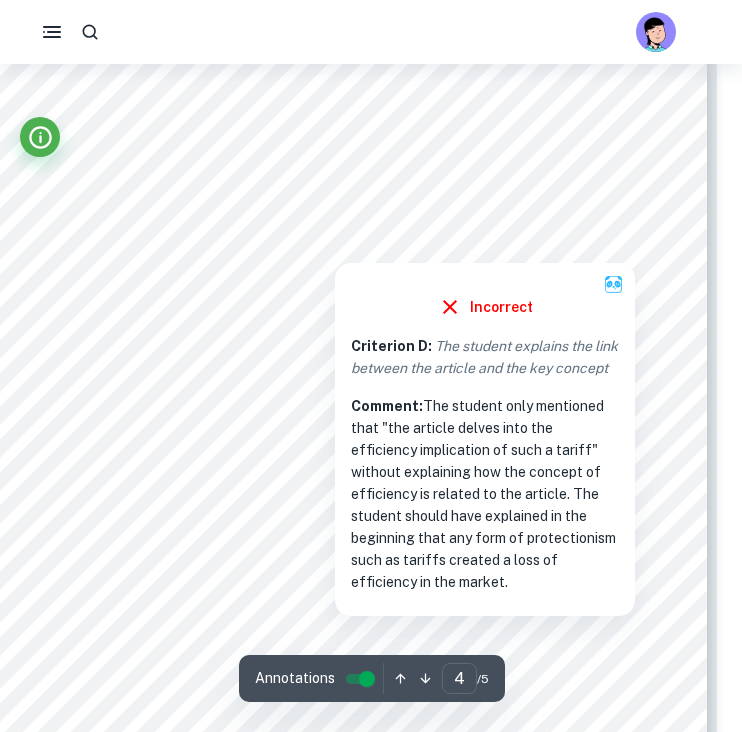 scroll, scrollTop: 3234, scrollLeft: 28, axis: both 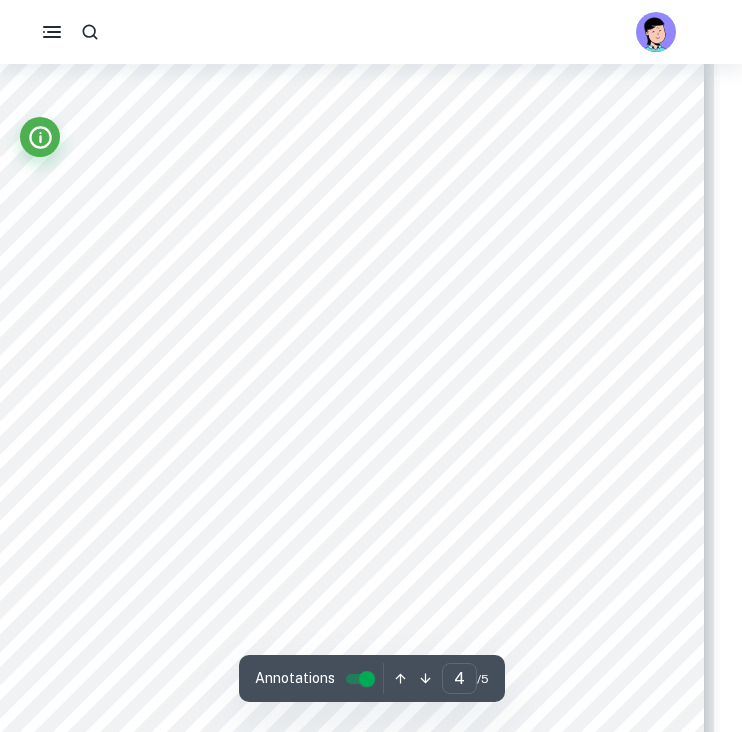 click on "This article explores the United State9s substantial increase in import tariffs on <Russian-made aluminium=, potentially reaching <200%=. A tariff is a government-implemented tax imposed on imported goods into the country, it is used to protect domestic industry and increase the international competitiveness of goods in the market. This article delves into the   efficiency   implications of such a tariff increase, considering the historical context, and the impact on domestic industries. Because of the Russian-Ukraine war, there was an increase in the price of Russian aluminium. The US government is targeting the Russian aluminium industry as a way to <ramp up pressure on Moscow= as a response to <Moscow9s military escalation in Ukraine=. In Graph 1, prior to the introduction of the tariff, the amount produced in the US market by domestic manufacturers would be Q1, the amount imported by foreign producers would be Q2-Q1. Because there were no   inefficient   efficiency   (the efficiency" at bounding box center (343, 568) 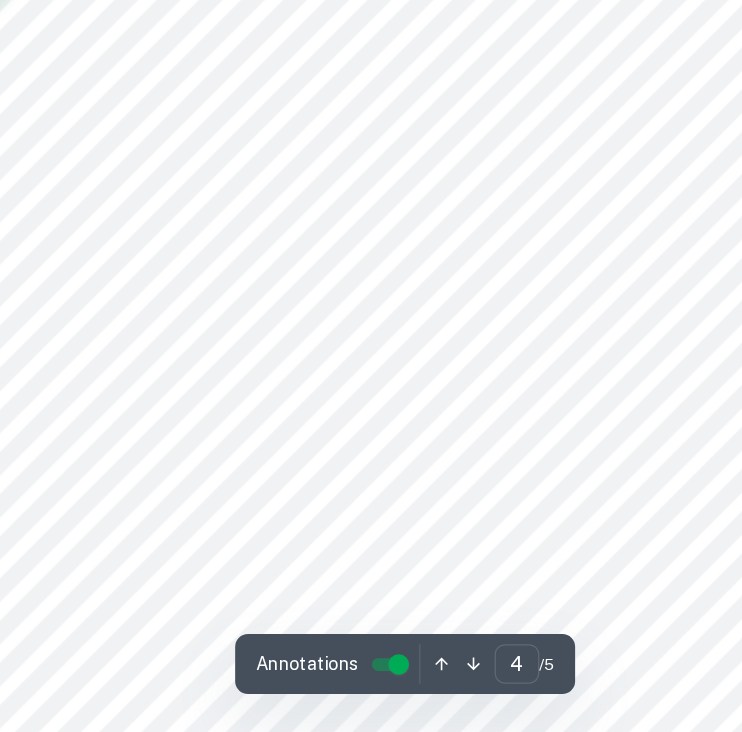 scroll, scrollTop: 3506, scrollLeft: 28, axis: both 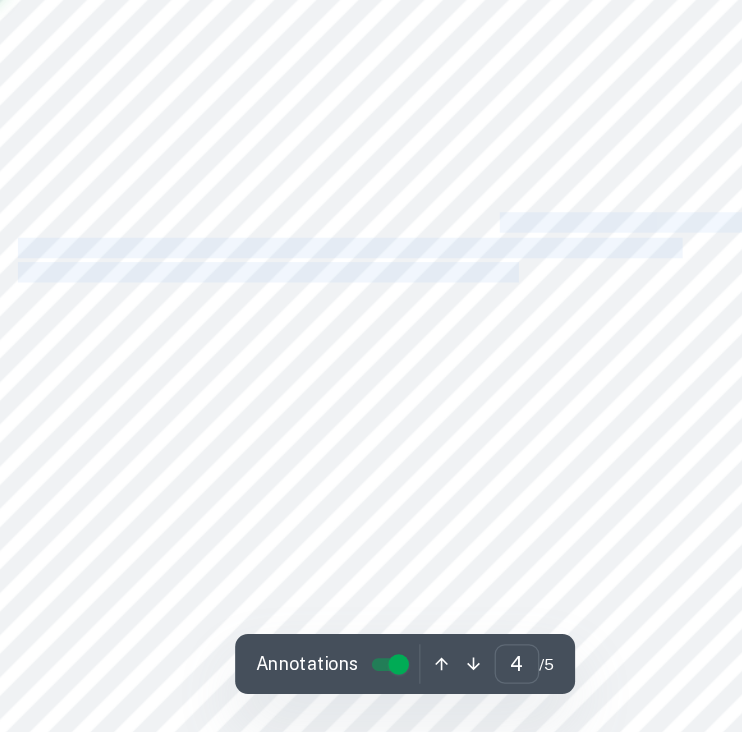 drag, startPoint x: 410, startPoint y: 331, endPoint x: 460, endPoint y: 365, distance: 60.464867 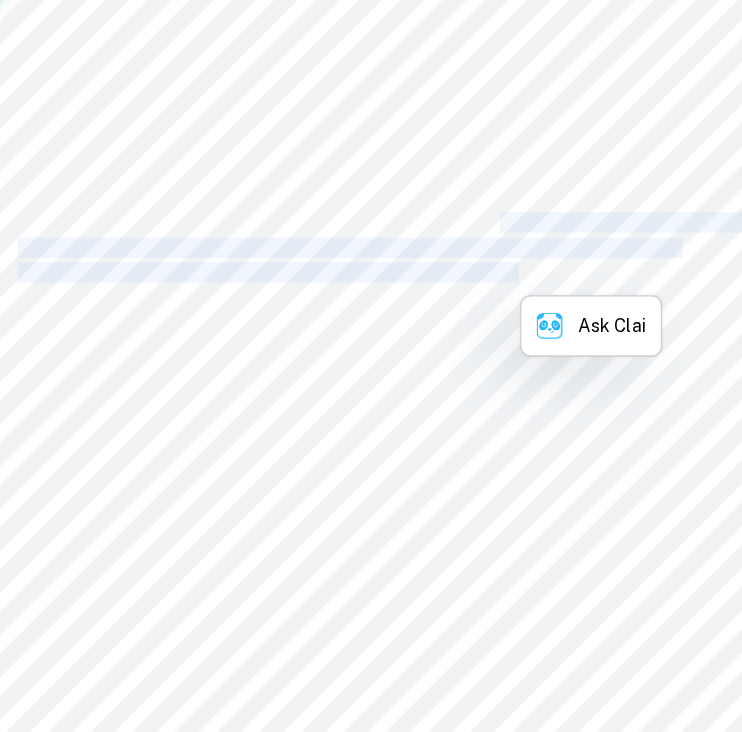 click on "way to <ramp up pressure on Moscow= as a response to <Moscow9s military" at bounding box center [309, 372] 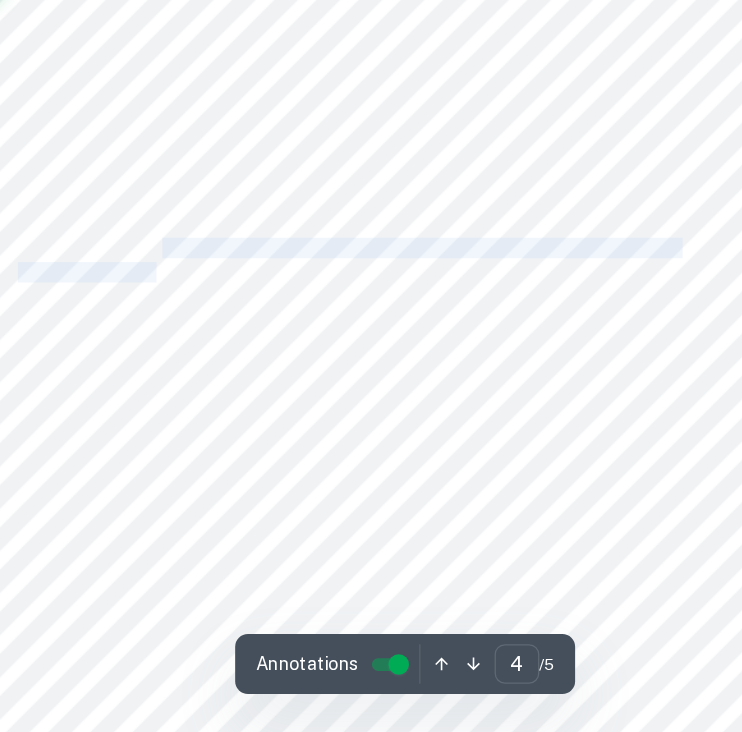 drag, startPoint x: 185, startPoint y: 352, endPoint x: 179, endPoint y: 365, distance: 14.3178215 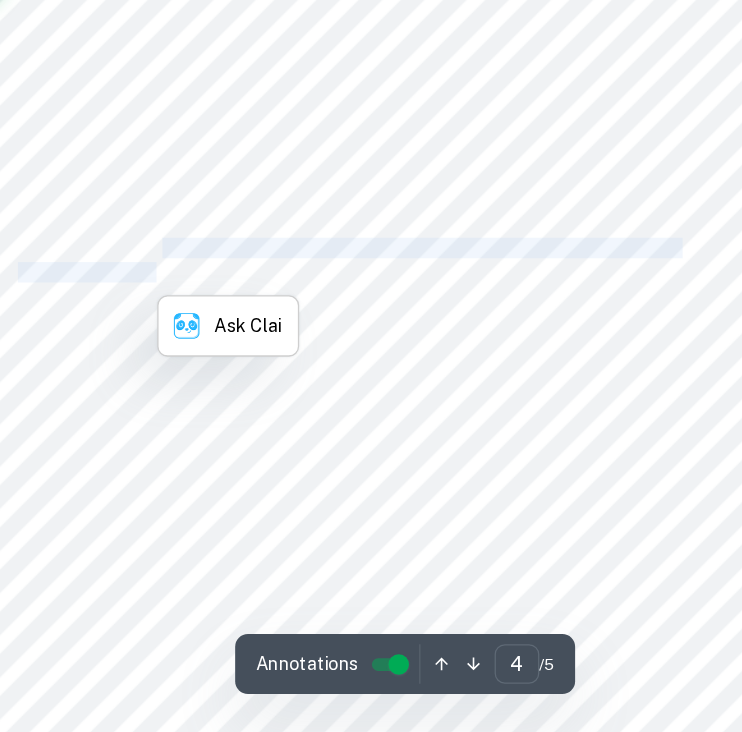click on "way to <ramp up pressure on Moscow= as a response to <Moscow9s military" at bounding box center (309, 372) 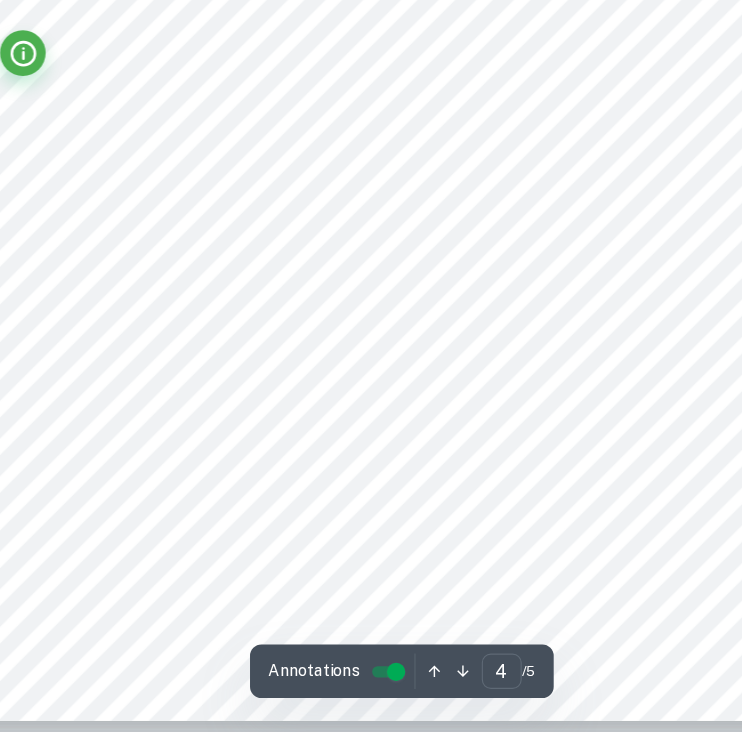 scroll, scrollTop: 3593, scrollLeft: 28, axis: both 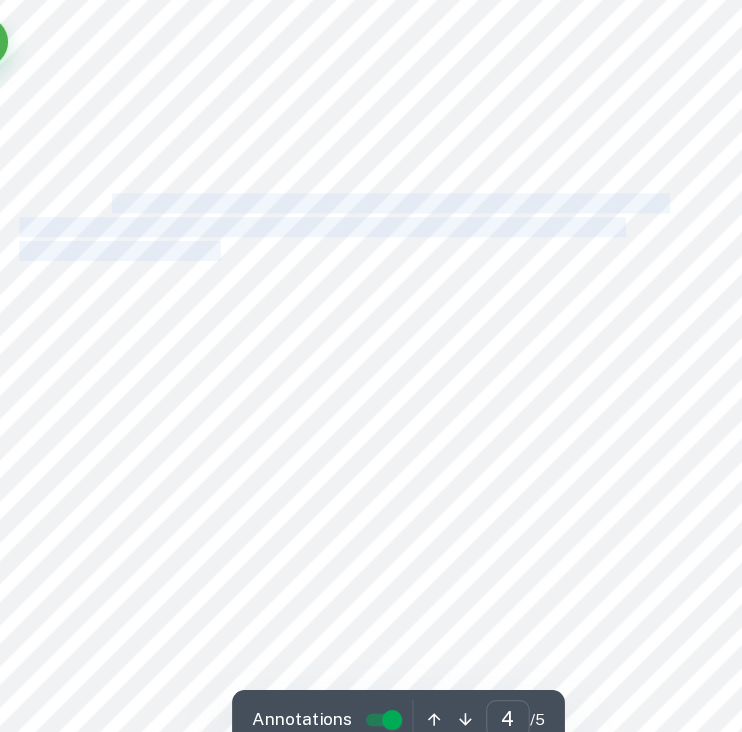 drag, startPoint x: 208, startPoint y: 297, endPoint x: 145, endPoint y: 263, distance: 71.5891 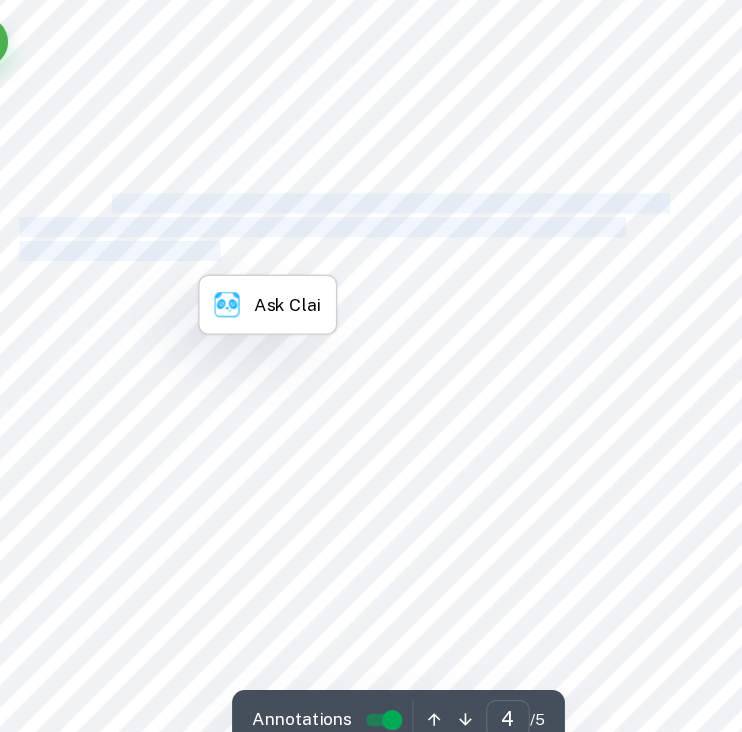click on "aluminium. The US government is targeting the Russian aluminium industry as a" at bounding box center [327, 266] 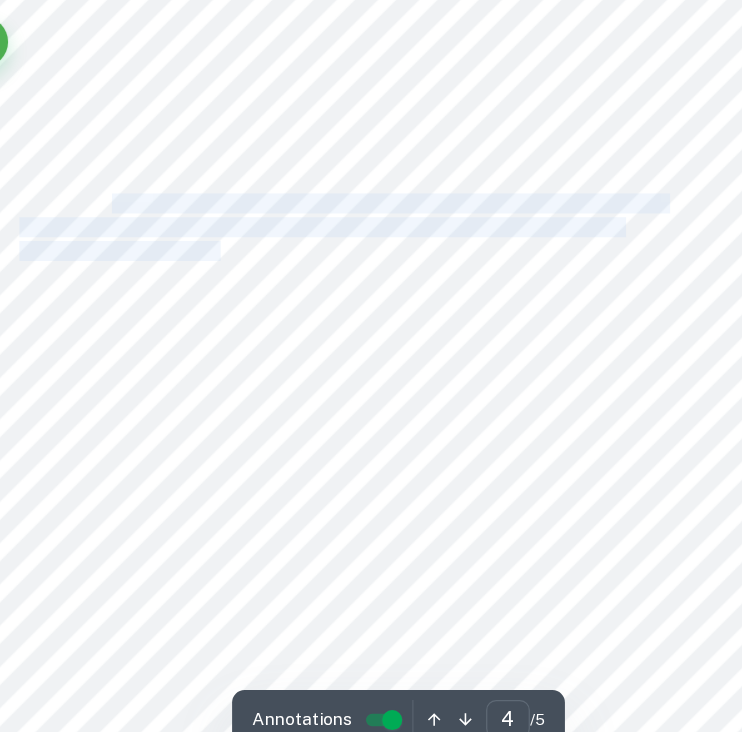 drag, startPoint x: 145, startPoint y: 264, endPoint x: 210, endPoint y: 308, distance: 78.492035 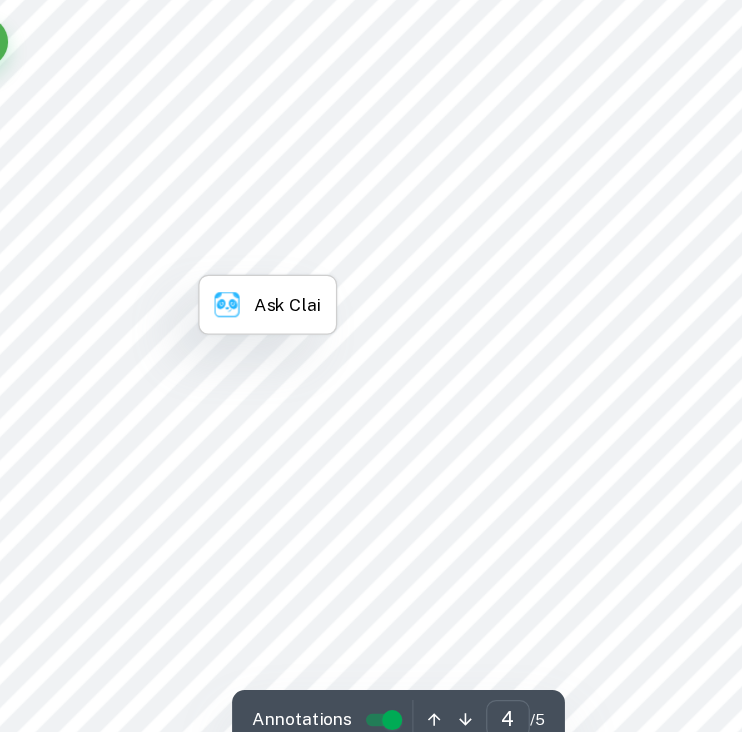 click on "Because of the Russian-Ukraine war, there was an increase in the price of Russian" at bounding box center (386, 246) 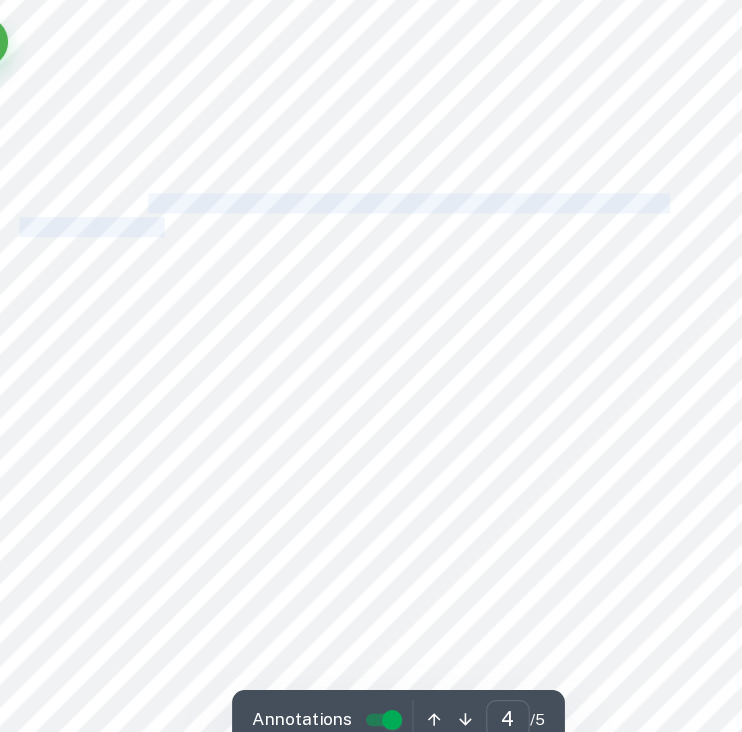 drag, startPoint x: 172, startPoint y: 266, endPoint x: 182, endPoint y: 275, distance: 13.453624 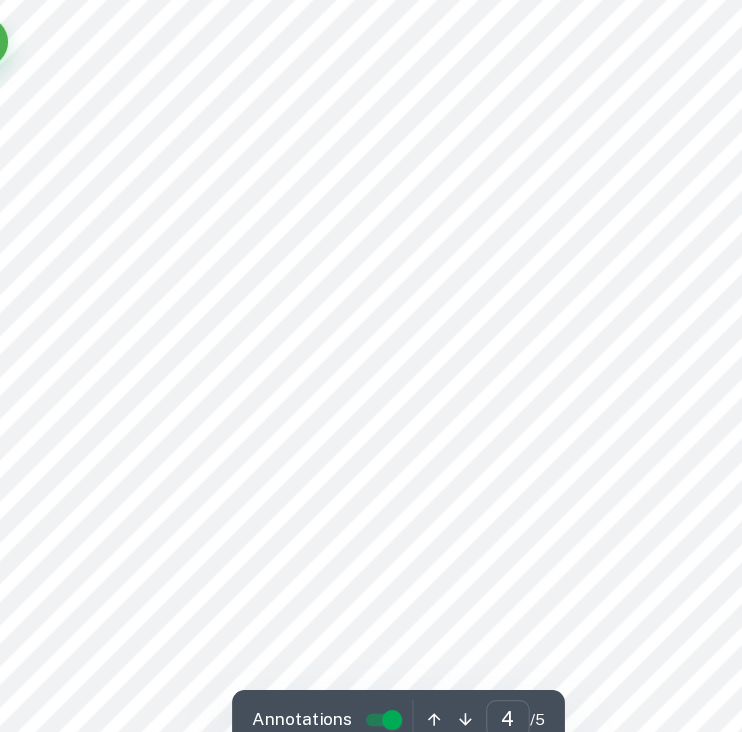click on "way to <ramp up pressure on Moscow= as a response to <Moscow9s military" at bounding box center (309, 285) 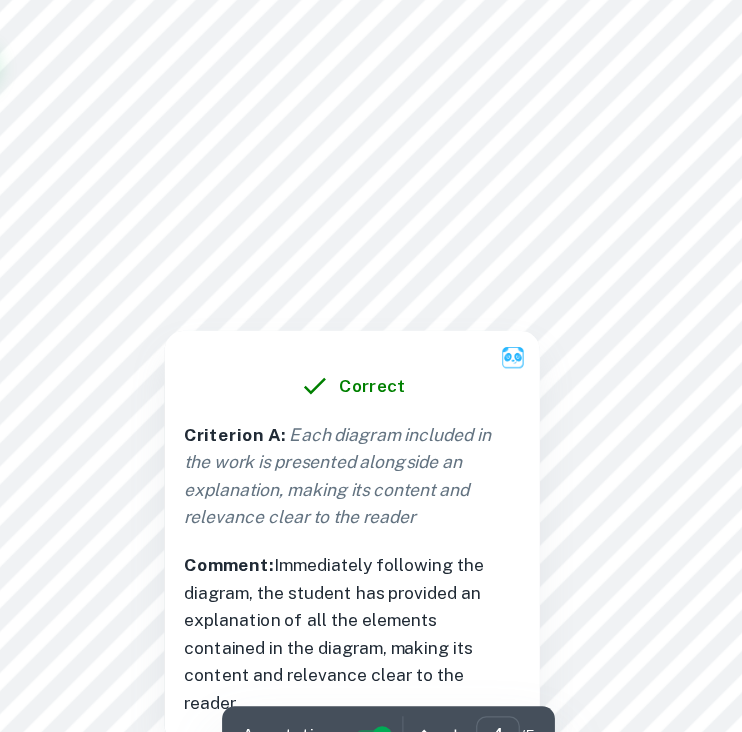 click at bounding box center (378, 306) 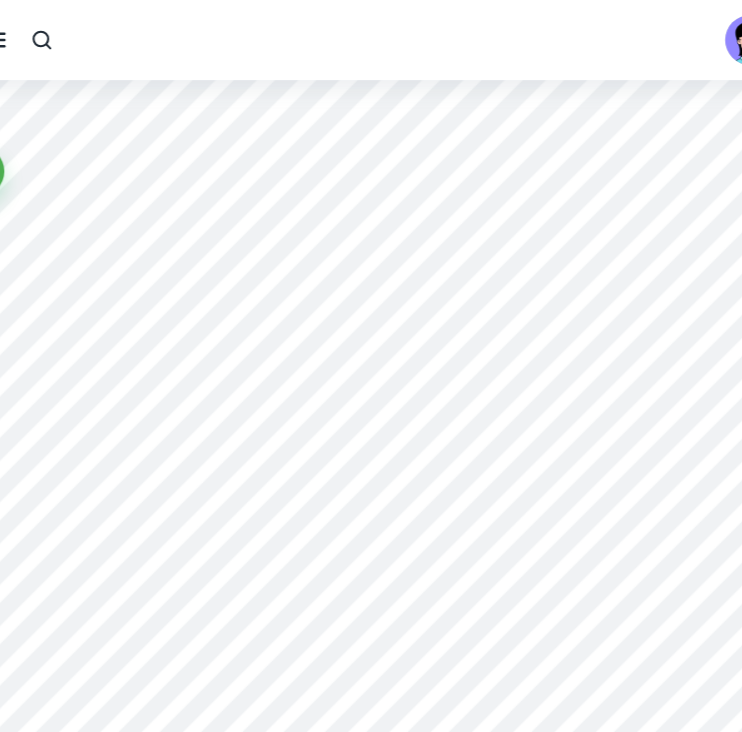 scroll, scrollTop: 3563, scrollLeft: 28, axis: both 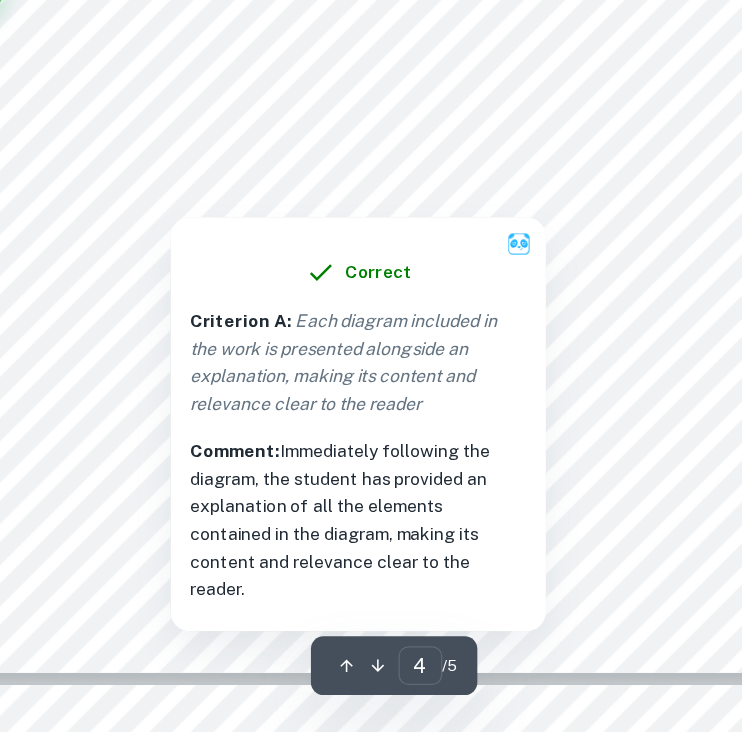 type on "5" 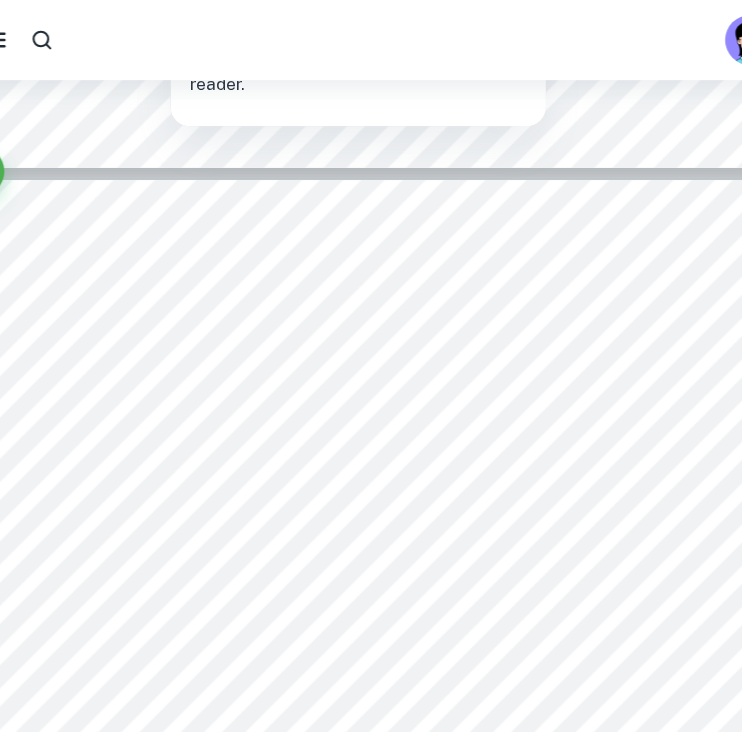 scroll, scrollTop: 4047, scrollLeft: 28, axis: both 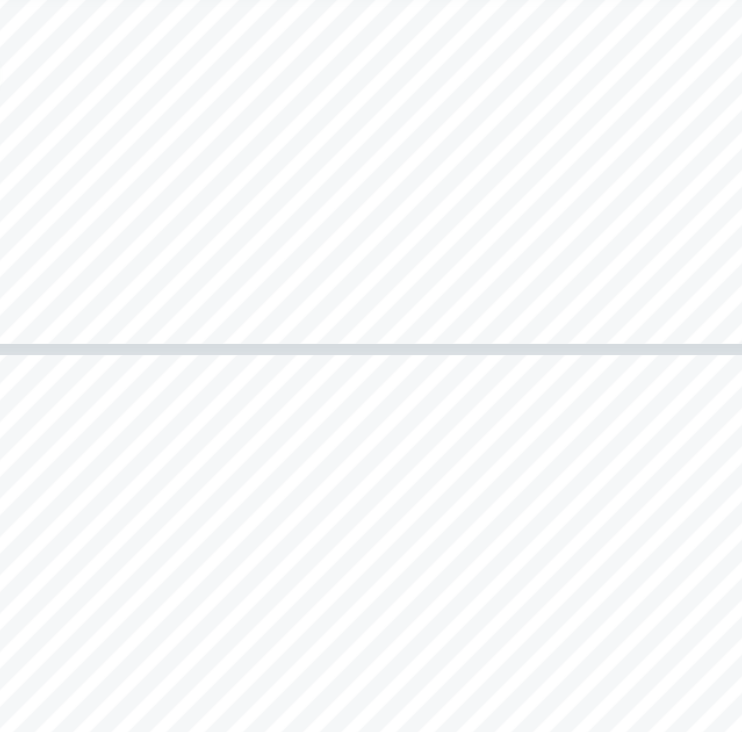 type on "6" 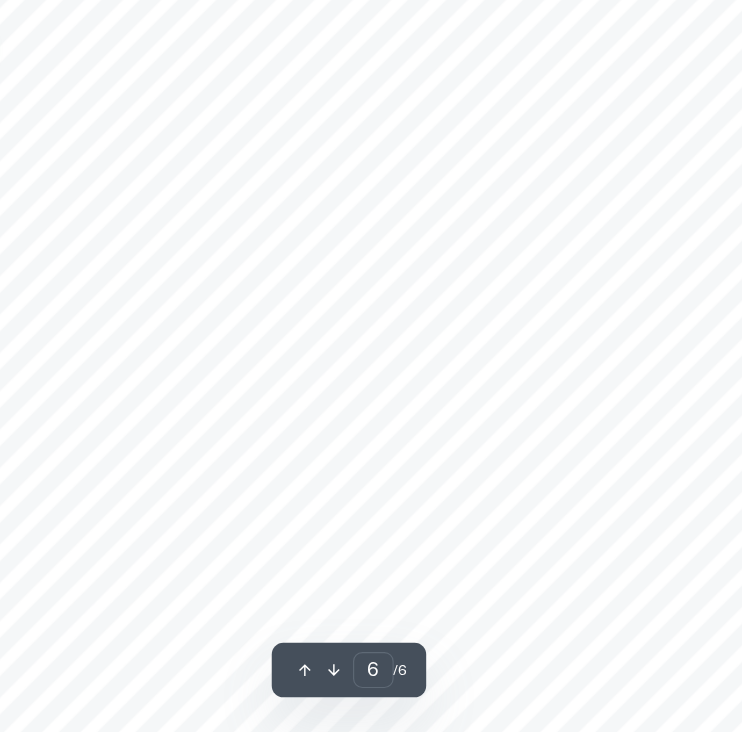 scroll, scrollTop: 5501, scrollLeft: 0, axis: vertical 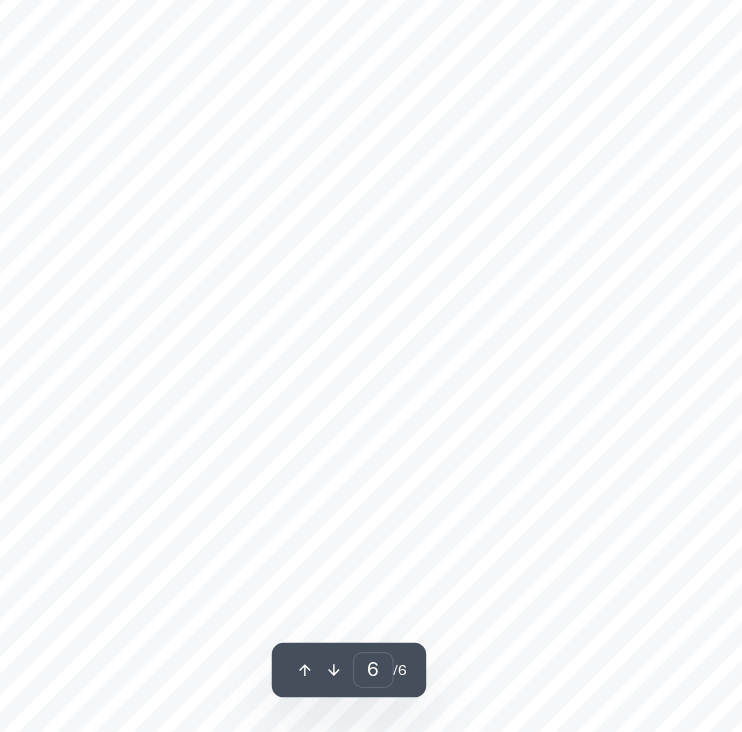 click on "internationally due to the globalisation of Russian aluminium in metal product production. The US market “imports only a small percentage of its aluminium from [GEOGRAPHIC_DATA]”, and therefore the reduction in US imports from 4.4 million tonnes (from Q1 and Q4) to 191,809 tonnes (Q2 to Q3) would not significantly affect the economy. However, countries who previously exported to the [GEOGRAPHIC_DATA] would need to switch to other metal suppliers since there was “a jump in aluminium prices on the London Metal Exchange” (S World   shifted up to S World+tariff ), and therefore countries worldwide would be affected   interdependently . While cutting international resource   interdependence   with Russia to evade the impact of the attacks was one of the tariff’s objectives, it resulted in a movement along the supply curve instead of shrinking overall Russian metal supply. The article states that “LME [London Metal Exchange] prices [DATE] shrugged off news of the tariffs because they don’t stop   interdependence   of" at bounding box center (371, 361) 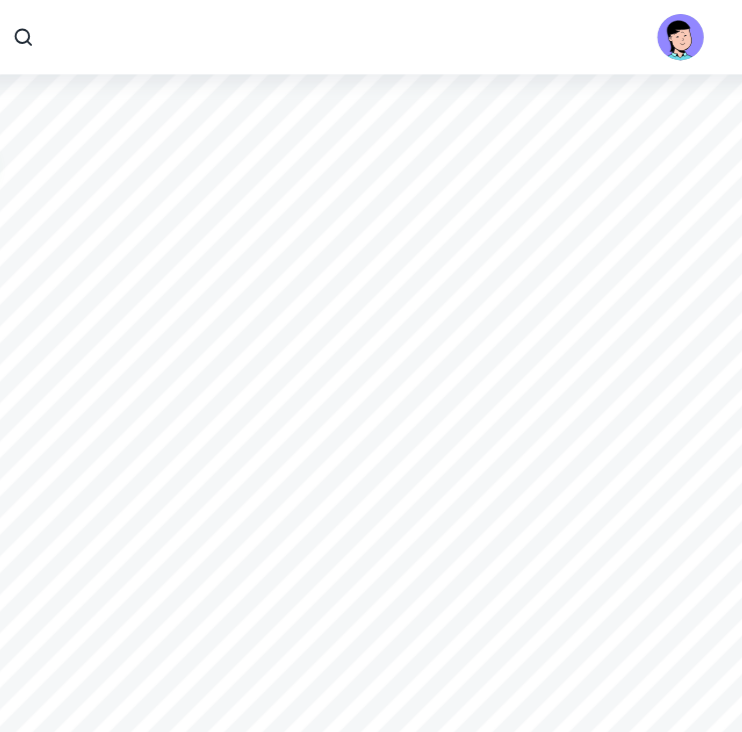 scroll, scrollTop: 5568, scrollLeft: 0, axis: vertical 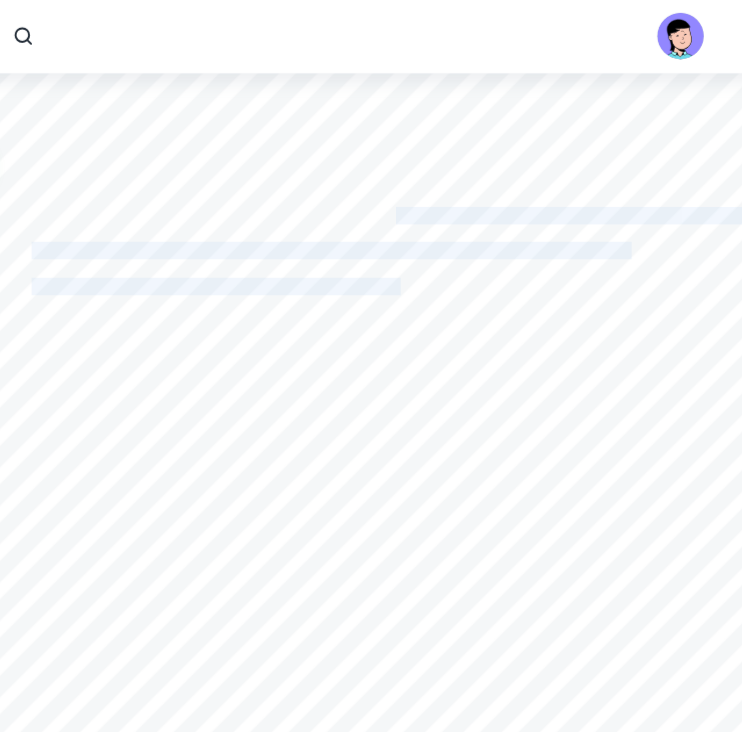 drag, startPoint x: 412, startPoint y: 178, endPoint x: 414, endPoint y: 247, distance: 69.02898 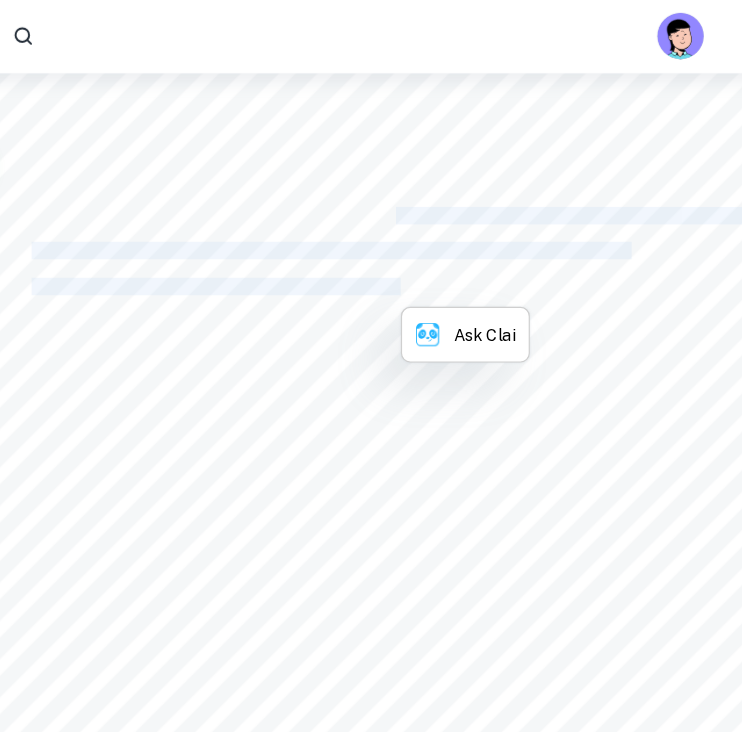 click on "traders in other countries from buying Russian aluminium”. This demonstrates that the tariff" at bounding box center [364, 247] 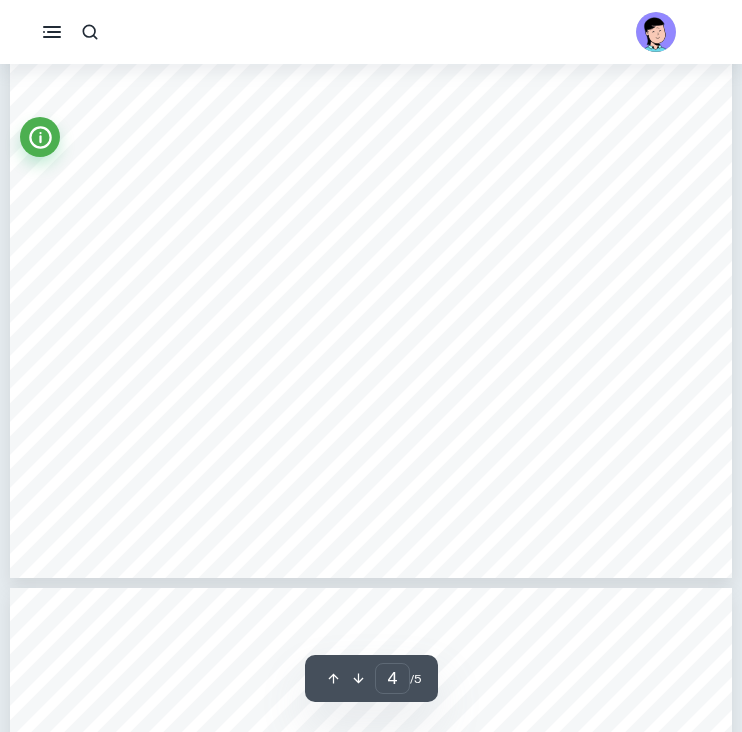 scroll, scrollTop: 3392, scrollLeft: 0, axis: vertical 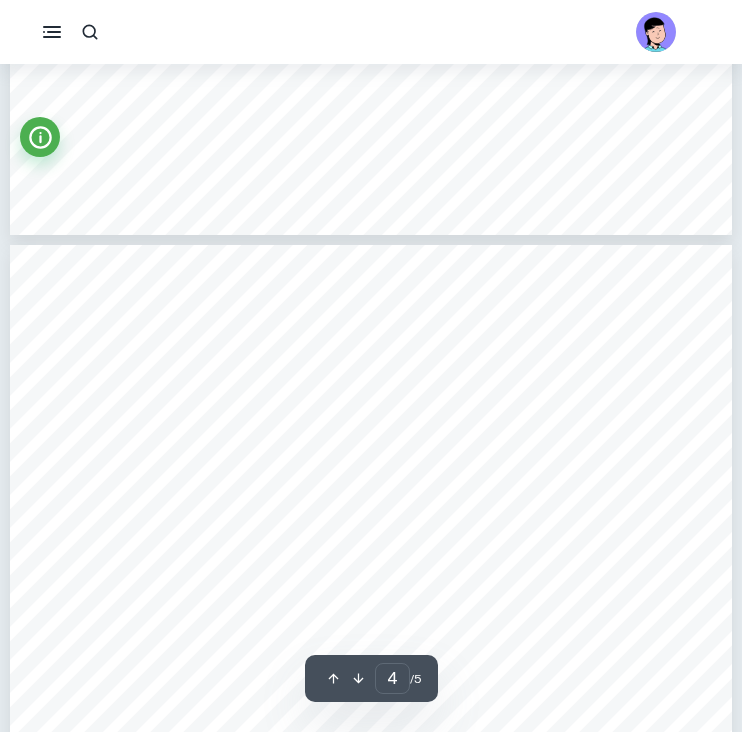 type on "5" 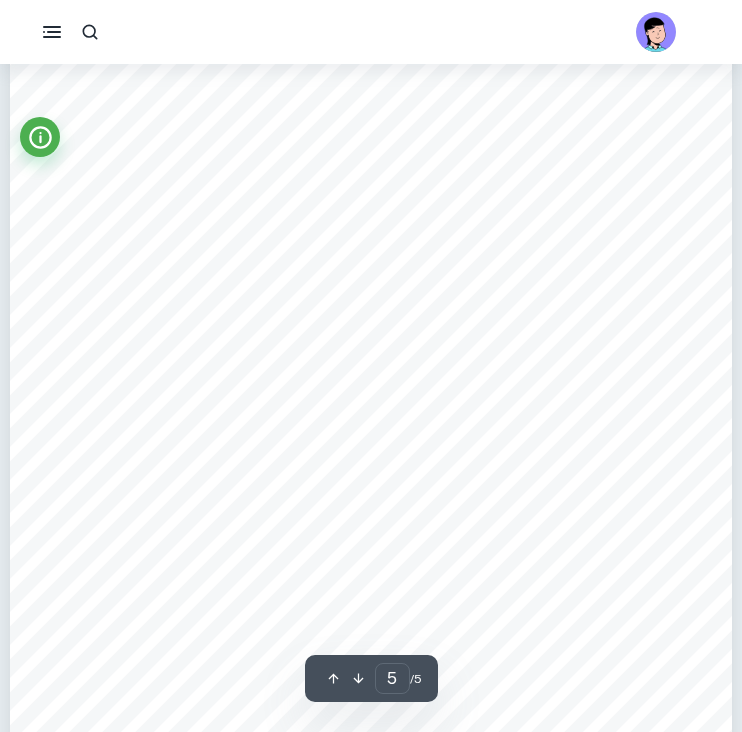 scroll, scrollTop: 4200, scrollLeft: 0, axis: vertical 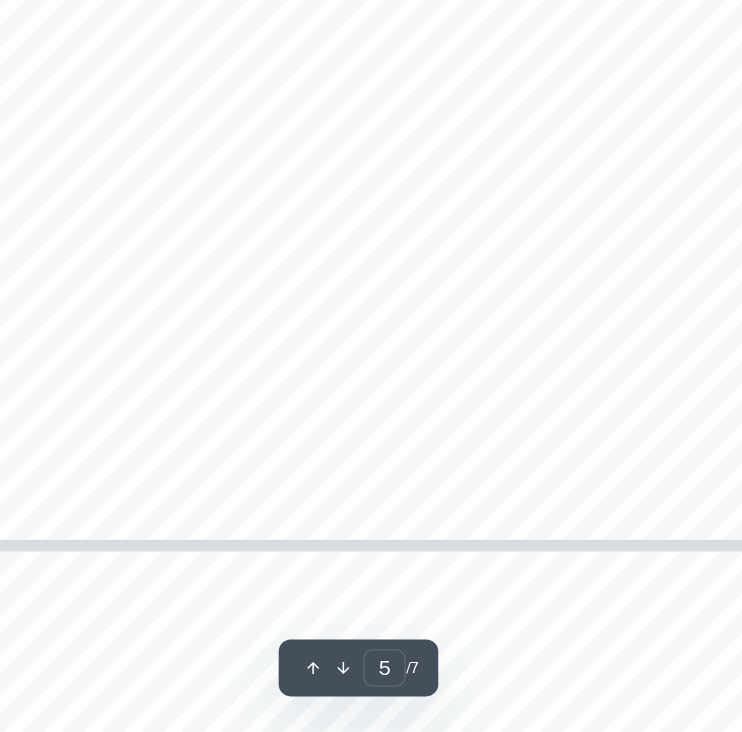 type on "6" 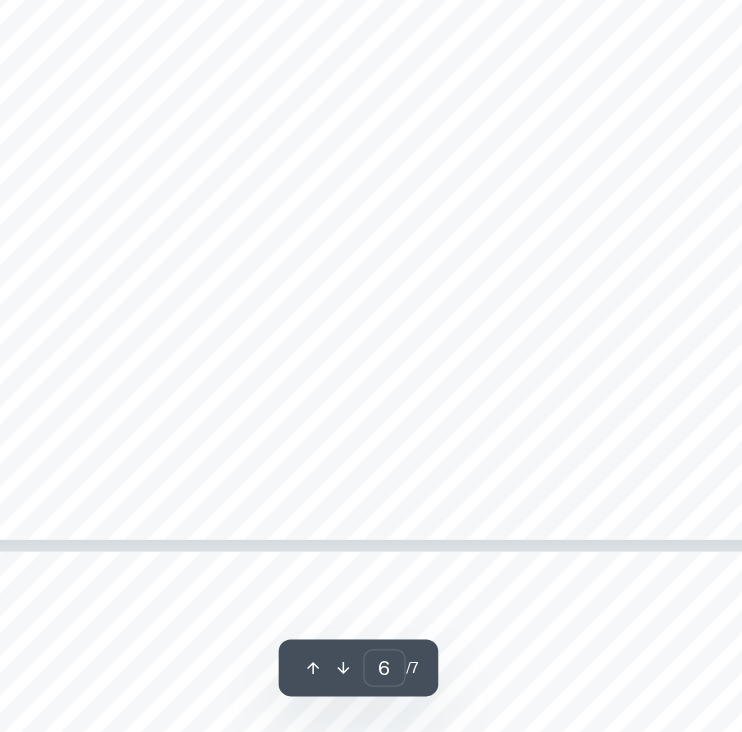 scroll, scrollTop: 5212, scrollLeft: 0, axis: vertical 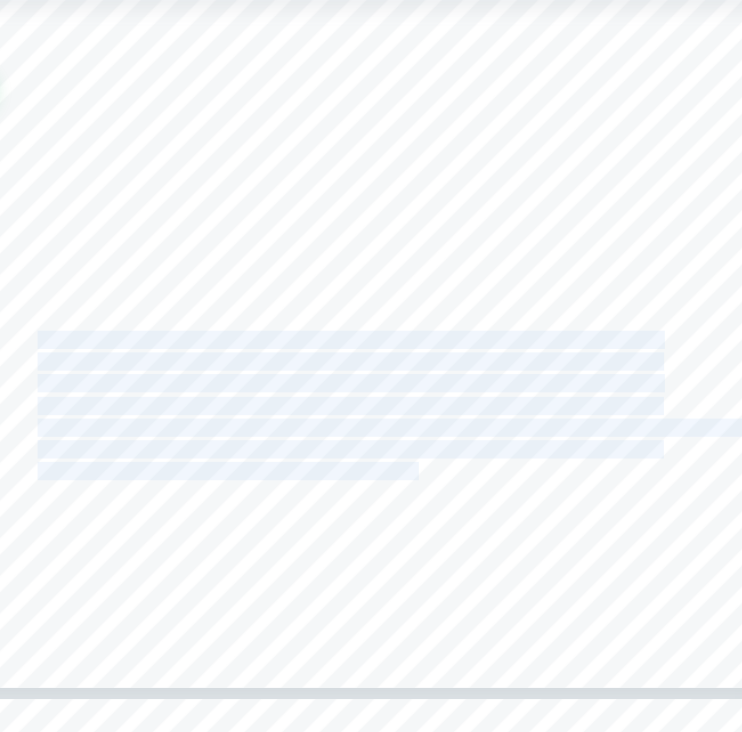 drag, startPoint x: 97, startPoint y: 358, endPoint x: 431, endPoint y: 472, distance: 352.91925 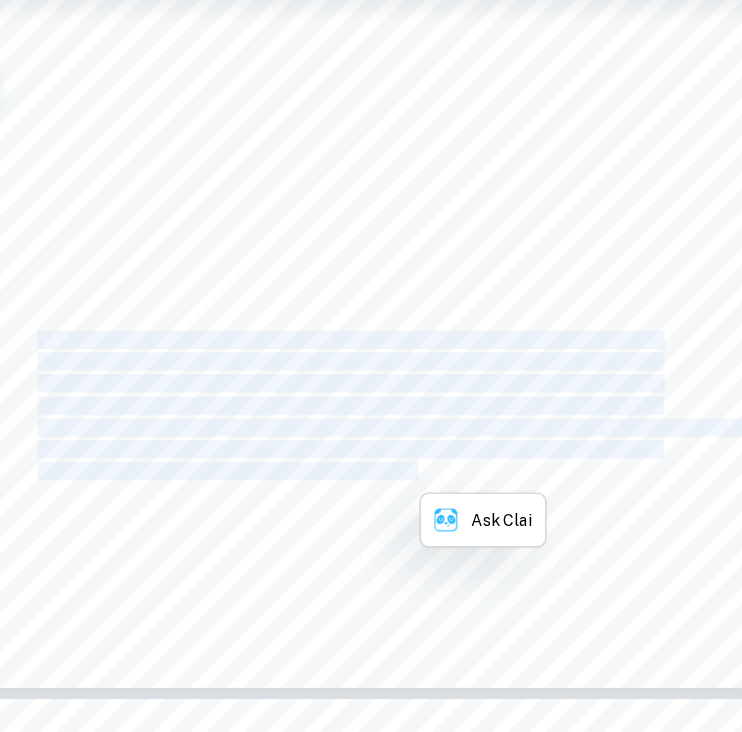 click on "overall for other goods and services within the economy, further reiterating" at bounding box center (315, 477) 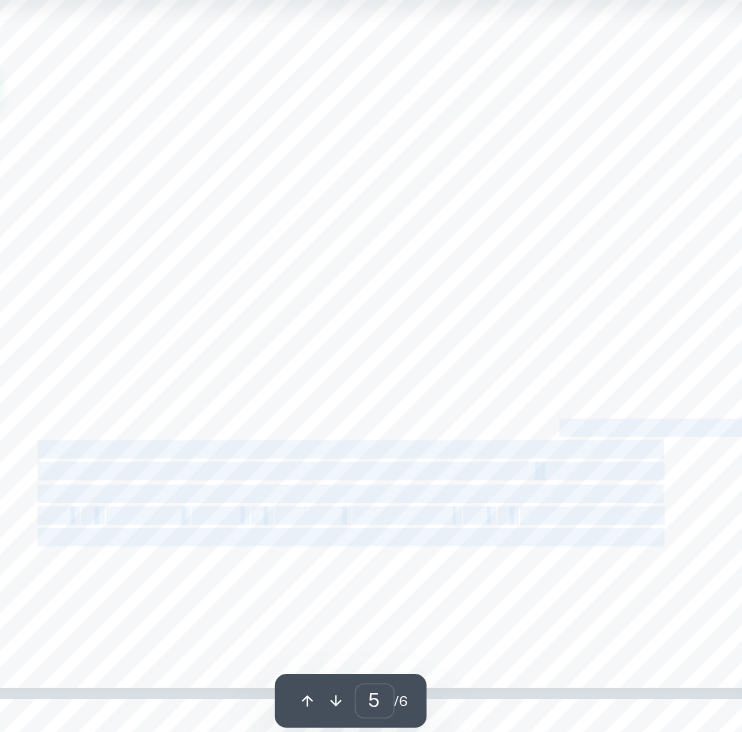 drag, startPoint x: 661, startPoint y: 535, endPoint x: 549, endPoint y: 431, distance: 152.83978 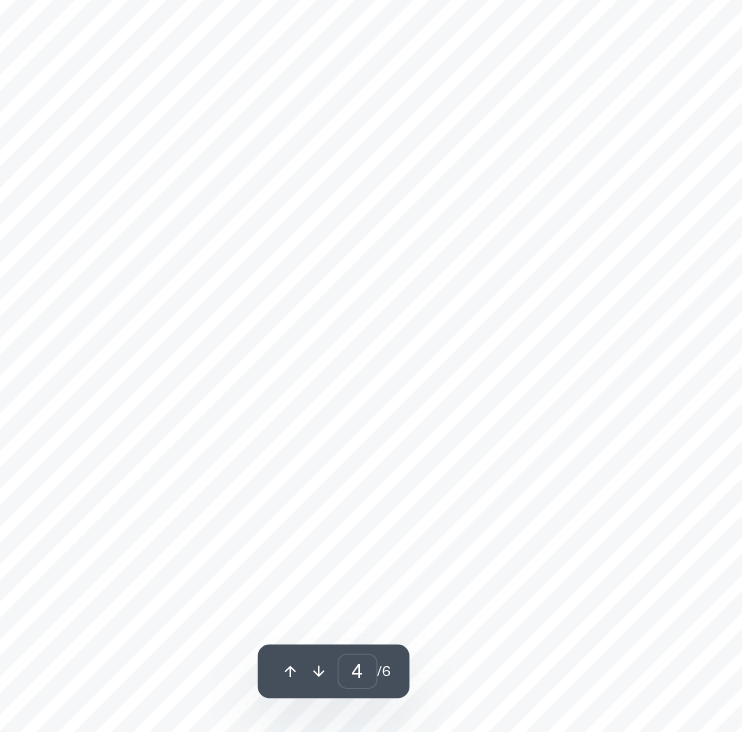 scroll, scrollTop: 3469, scrollLeft: 0, axis: vertical 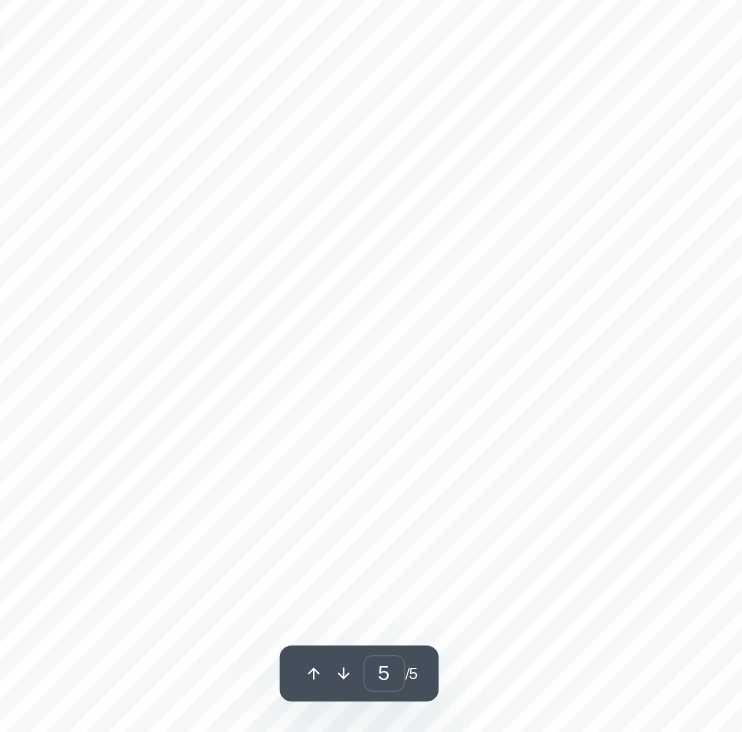drag, startPoint x: 89, startPoint y: 320, endPoint x: 160, endPoint y: 312, distance: 71.44928 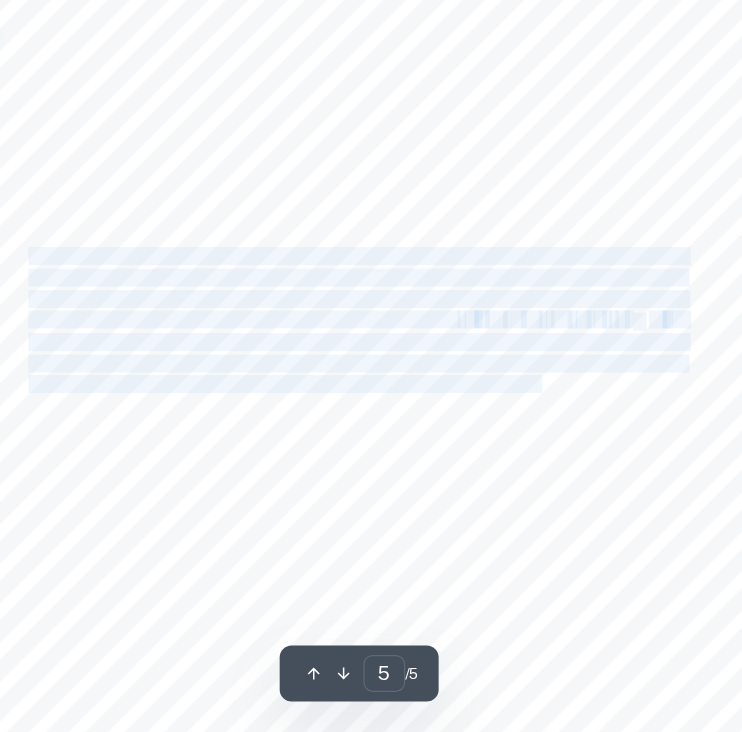 drag, startPoint x: 493, startPoint y: 432, endPoint x: 97, endPoint y: 328, distance: 409.42886 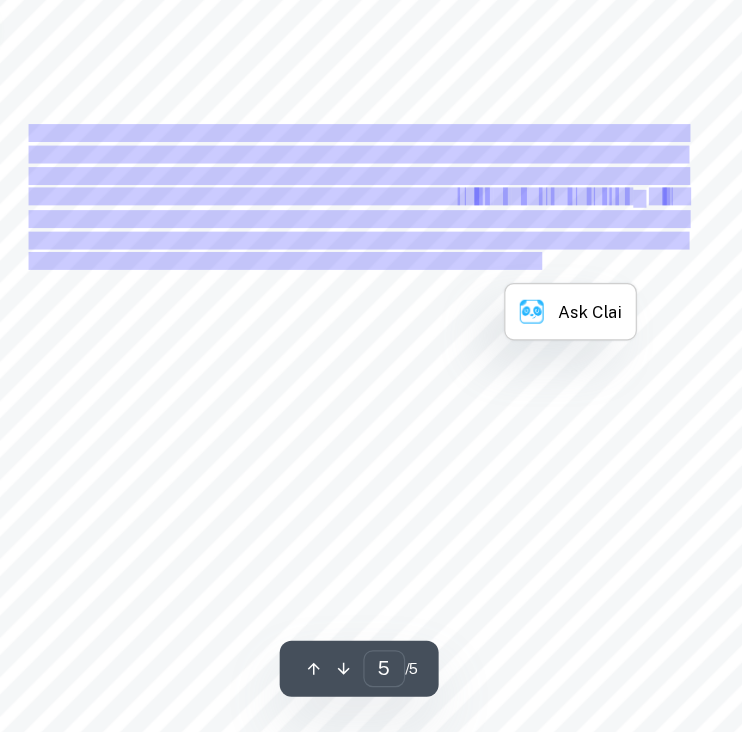 scroll, scrollTop: 4011, scrollLeft: 0, axis: vertical 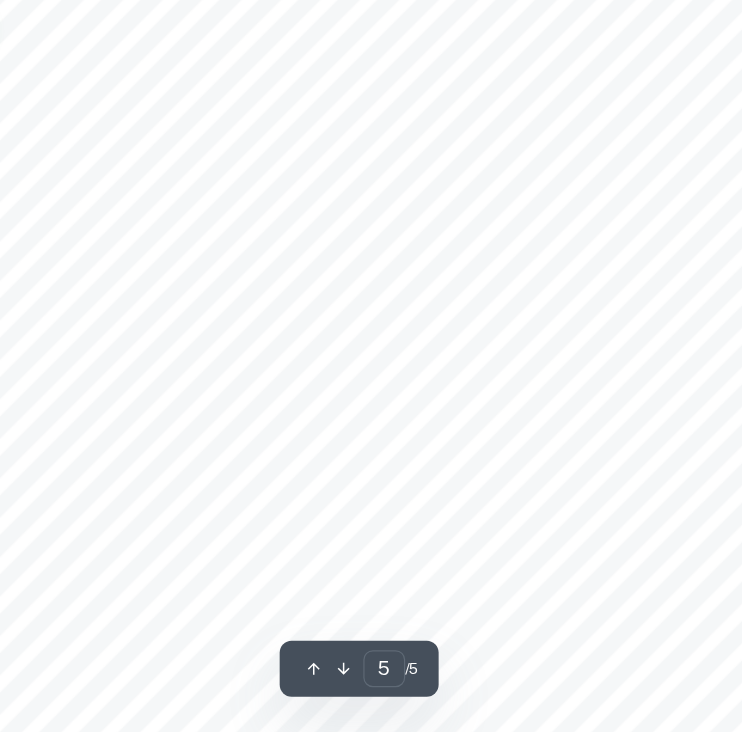 click on "prices and losing customers or using cheap, domestically produced cheese. The latter would result in a" at bounding box center [370, 495] 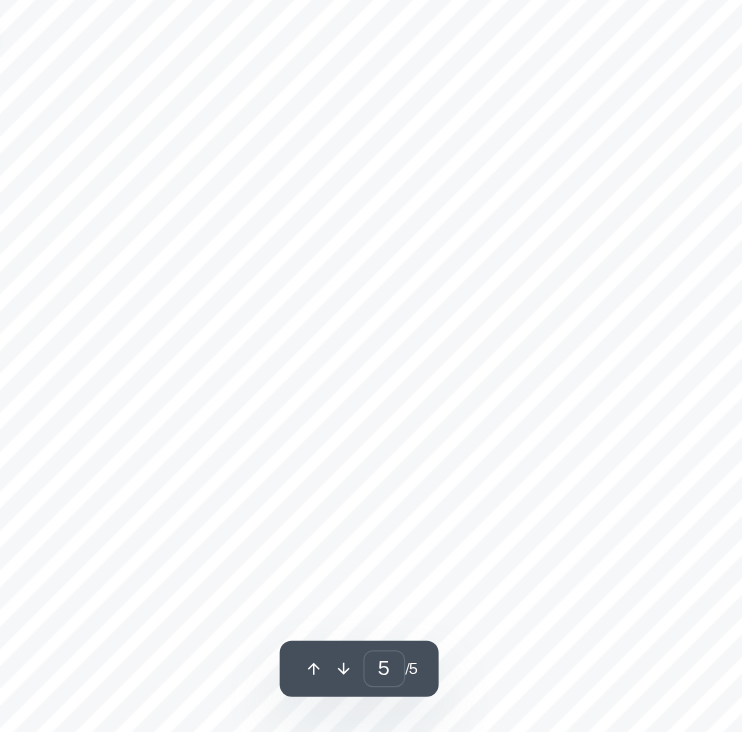 scroll, scrollTop: 4036, scrollLeft: 0, axis: vertical 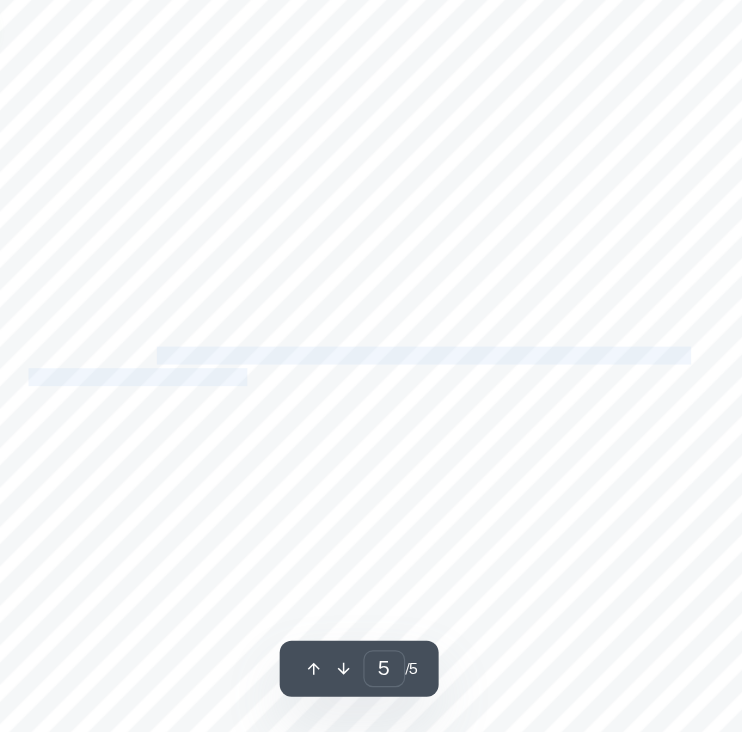 drag, startPoint x: 201, startPoint y: 415, endPoint x: 248, endPoint y: 437, distance: 51.894123 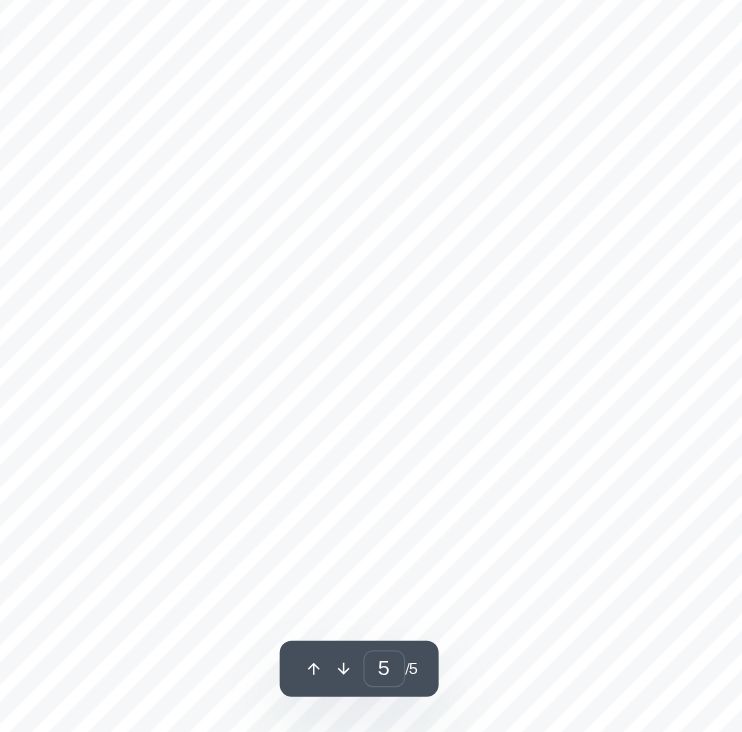 click on "Net impact on American consumers is negative, with higher prices and a fall in consumption from Q 1   to Q 3 . Consumer surplus falls from area A+B+C+D+E+F to area A+B. Additionally, the variety of cheeses on offer reduces. The new imported quantity (Q 3 -Q 4 ) multiplied by the tariff value (P w+t   - P w ) is the revenue for the government (area E). This could facilitate investments in other sectors such as healthcare. Overall, government intervention creates welfare loss, due to loss of consumer surplus with no returns and the inefficient allocation of resources. This is represented by areas D and F, respectively. With tariffs, the price of imports increases, which results in decreased import demands, while exports remain relatively constant (assuming foreign countries don’t retaliate). Consequently, the USA would reduce its current account deficit. Decreased imports, and a possible increased consumption of American cheeses would increase the economy’s aggregate demand (AD). As   , a D   C   I   G   (" at bounding box center (371, 409) 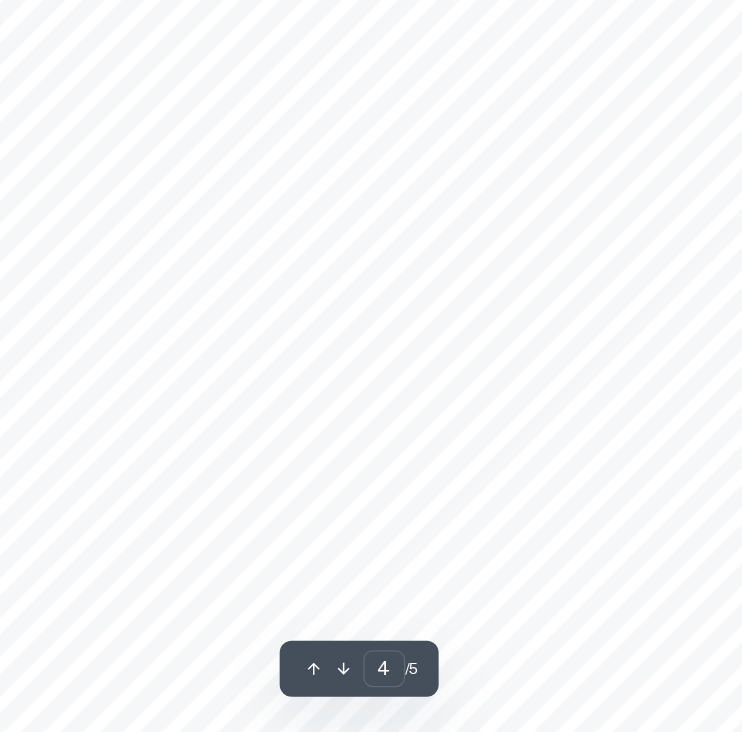 scroll, scrollTop: 3073, scrollLeft: 0, axis: vertical 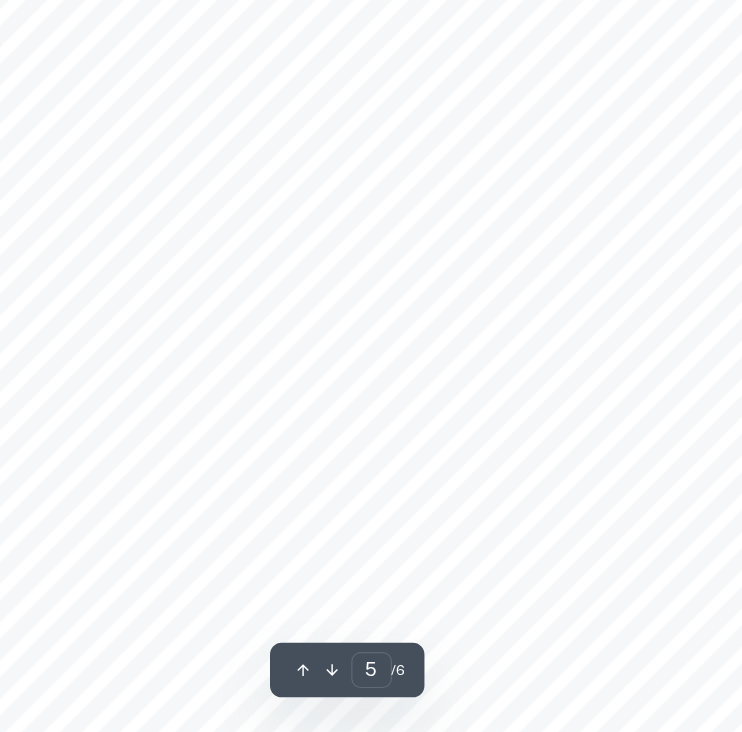 click on "encourages companies to support the tariff, demonstrated in the article where “Alcoa" at bounding box center [345, 402] 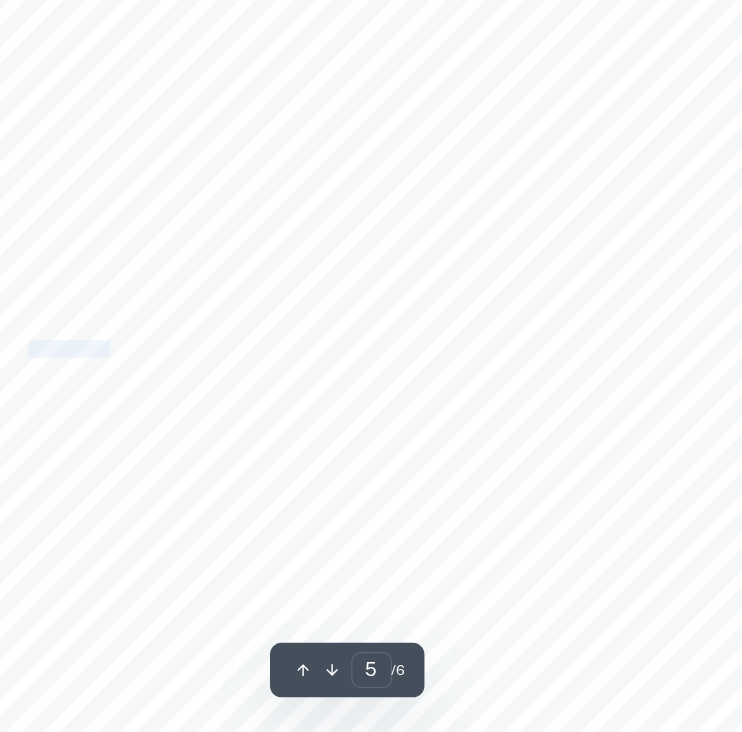 click on "encourages companies to support the tariff, demonstrated in the article where “Alcoa" at bounding box center [345, 402] 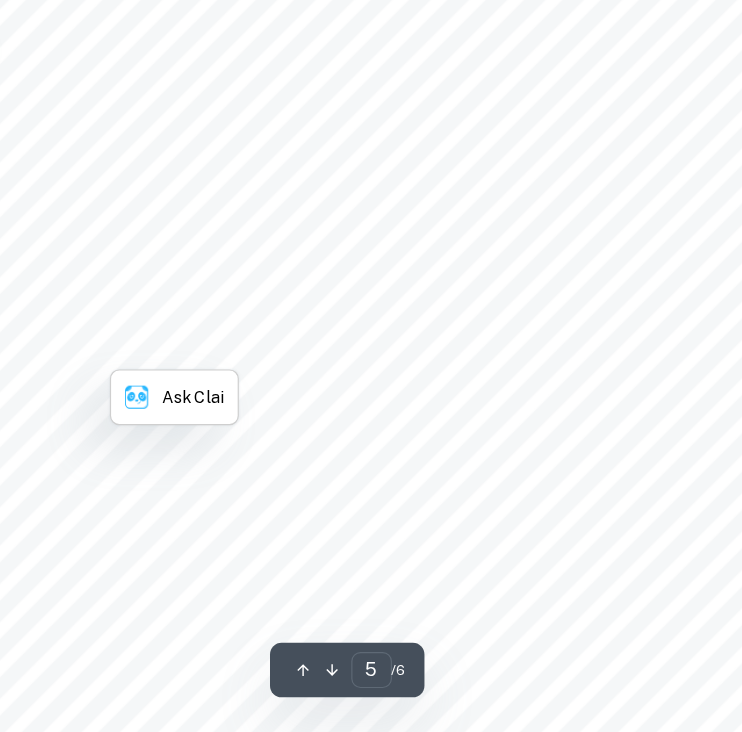 click on "encourages companies to support the tariff, demonstrated in the article where “Alcoa" at bounding box center (345, 402) 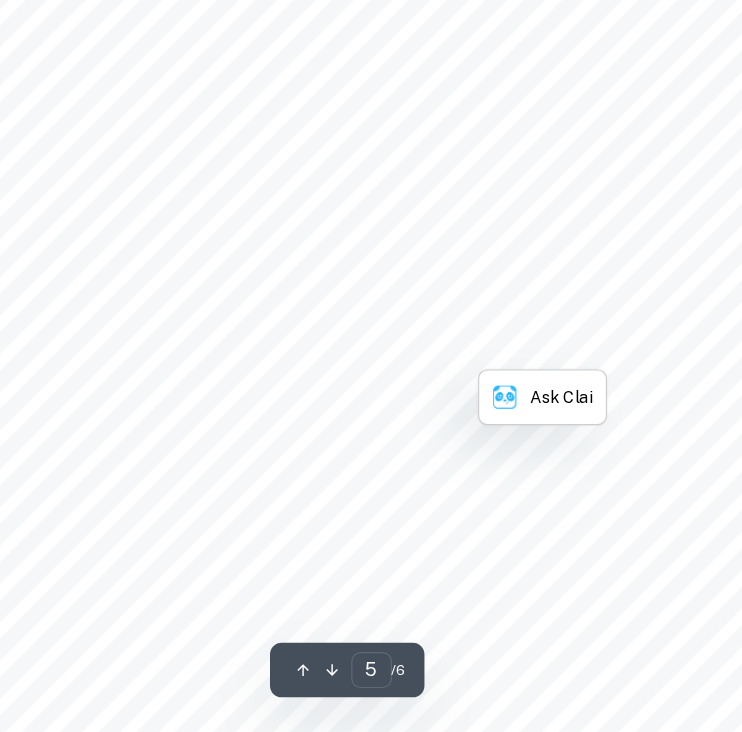click on "encourages companies to support the tariff, demonstrated in the article where “Alcoa" at bounding box center [345, 402] 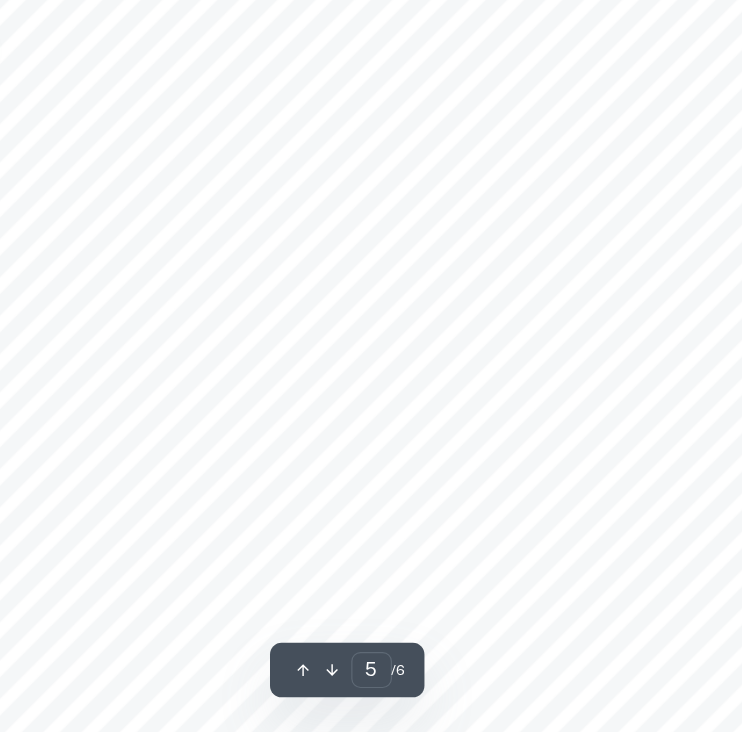 click on "[Aluminium Company of America] welcomes the imposition of tariffs by the US government”." at bounding box center (367, 432) 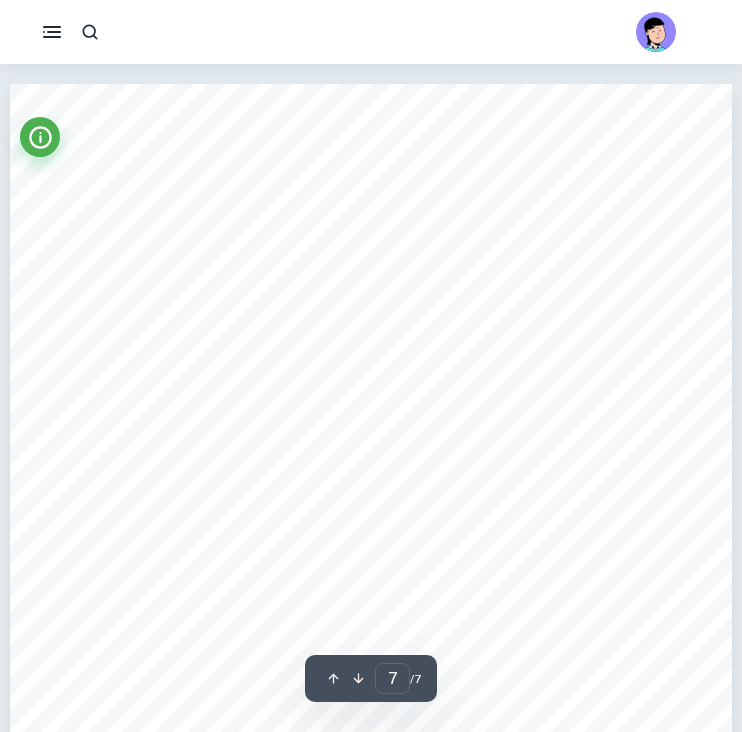 scroll, scrollTop: 6062, scrollLeft: 0, axis: vertical 